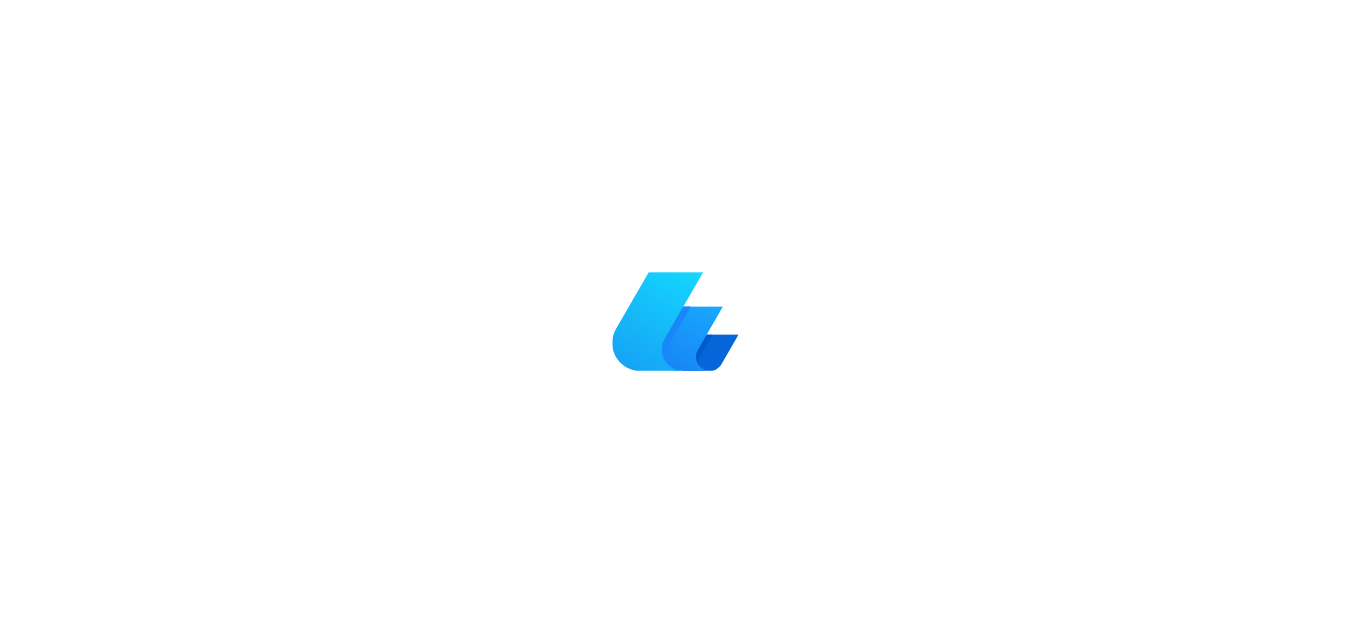 scroll, scrollTop: 0, scrollLeft: 0, axis: both 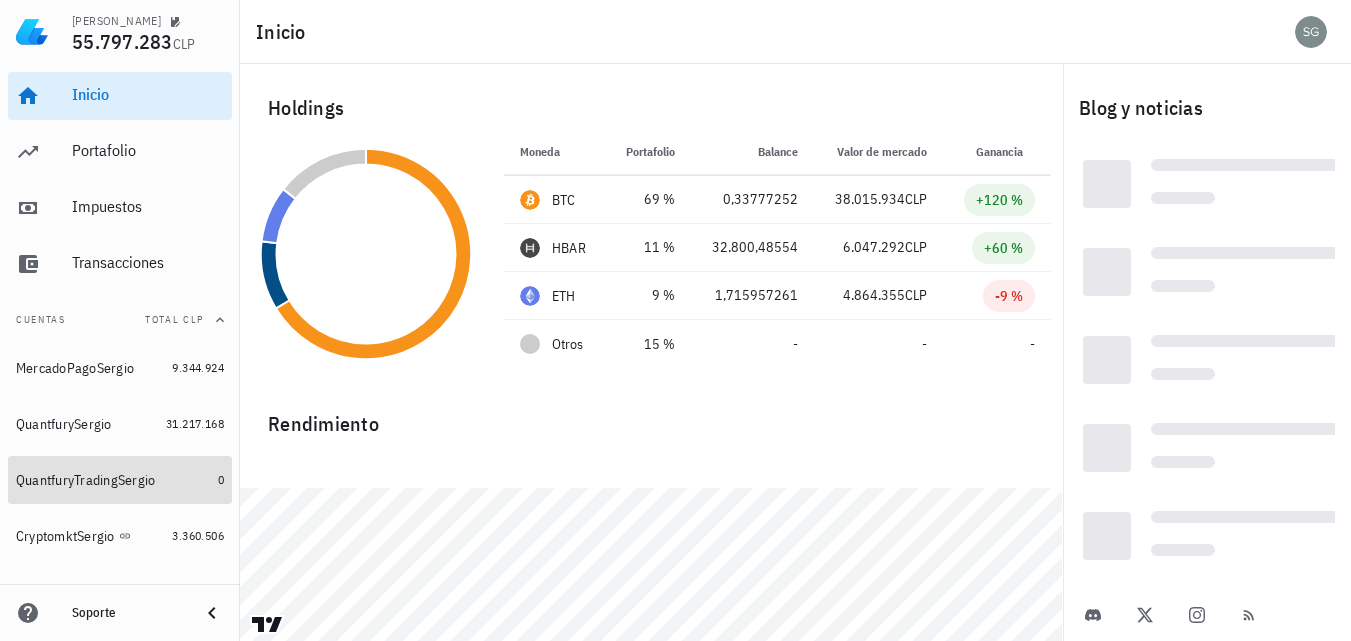 click on "QuantfuryTradingSergio" at bounding box center [86, 480] 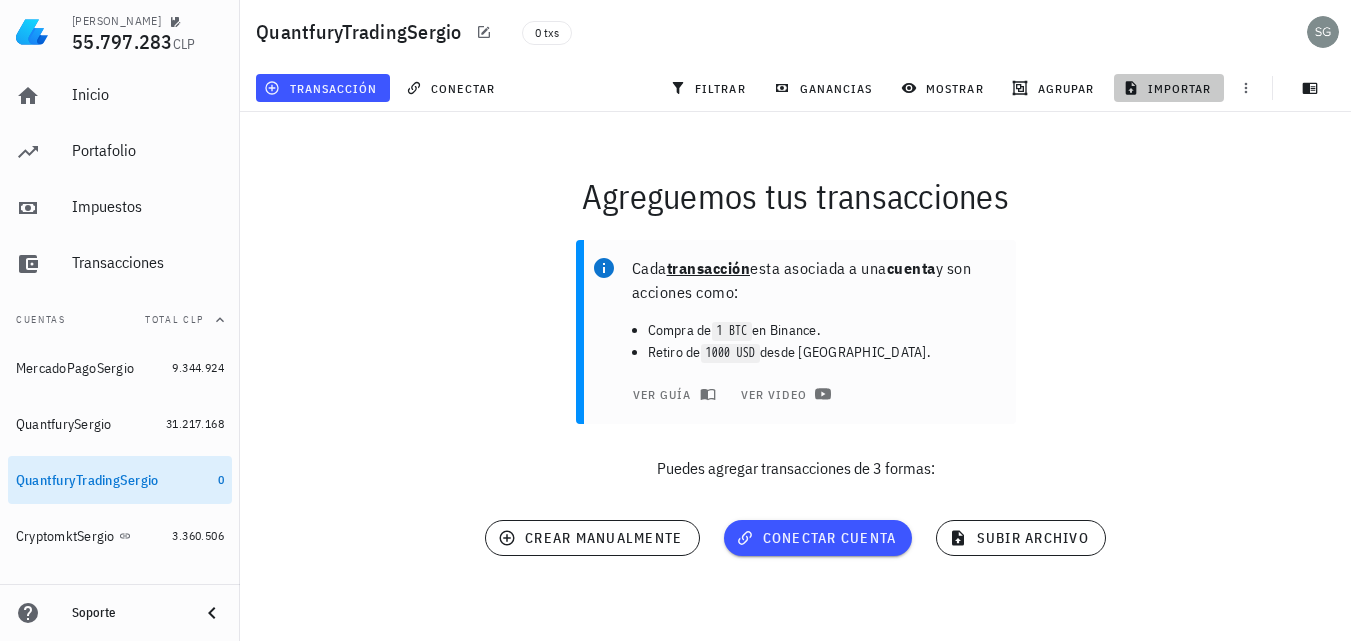 click on "importar" at bounding box center [1169, 88] 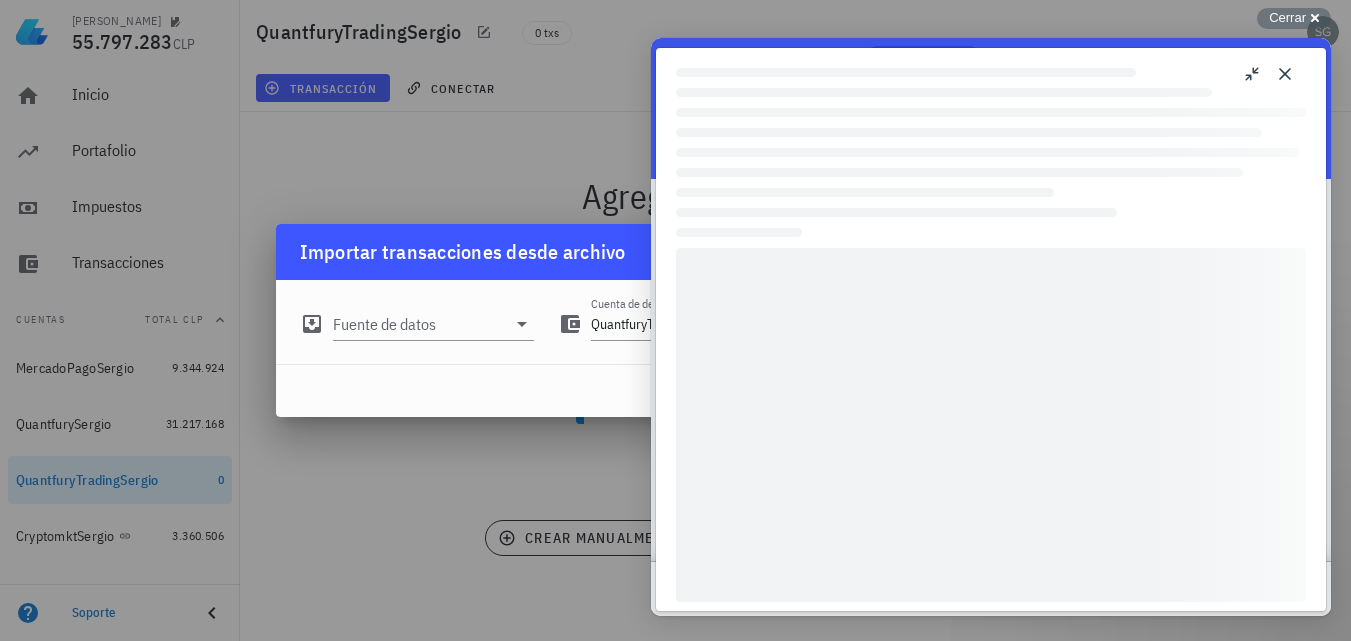 scroll, scrollTop: 0, scrollLeft: 0, axis: both 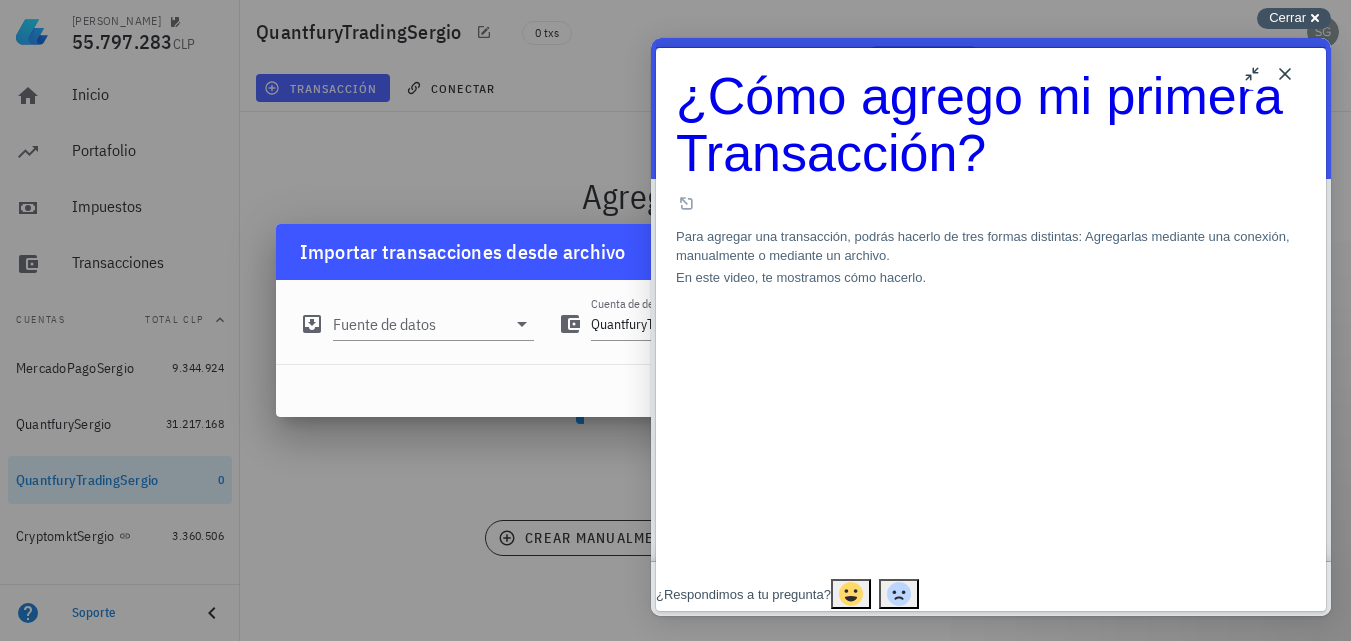 click on "Cerrar" at bounding box center [1287, 17] 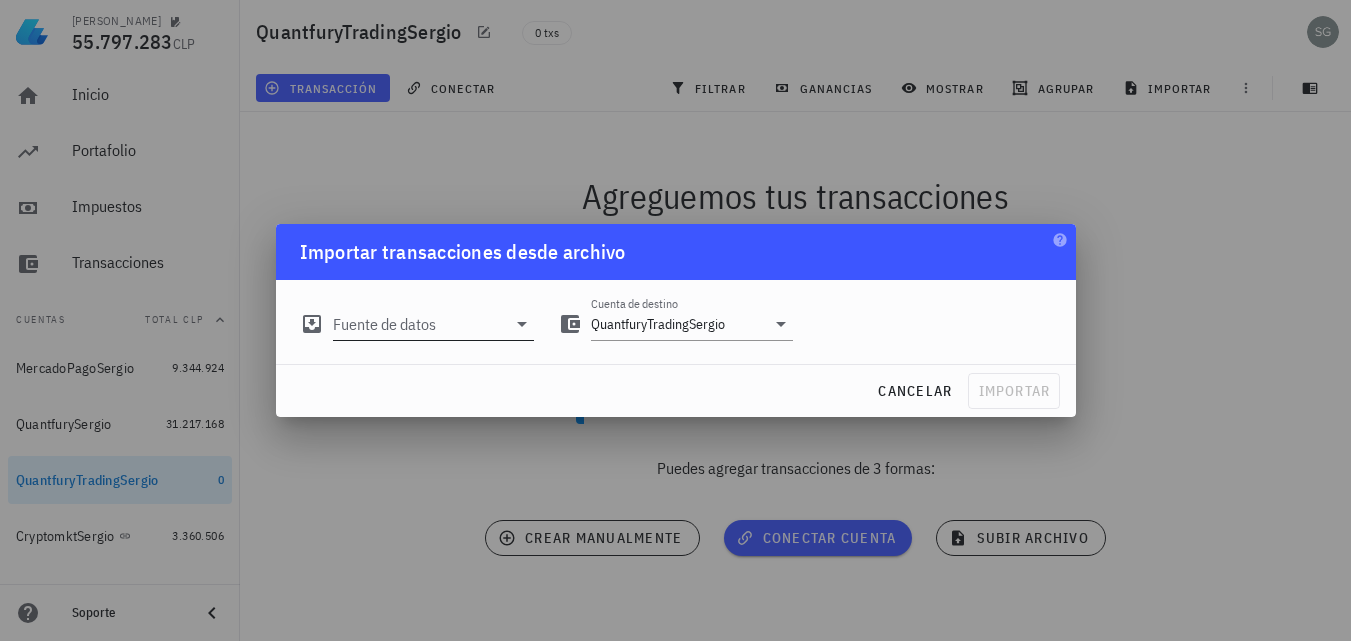 click on "Fuente de datos" at bounding box center [420, 324] 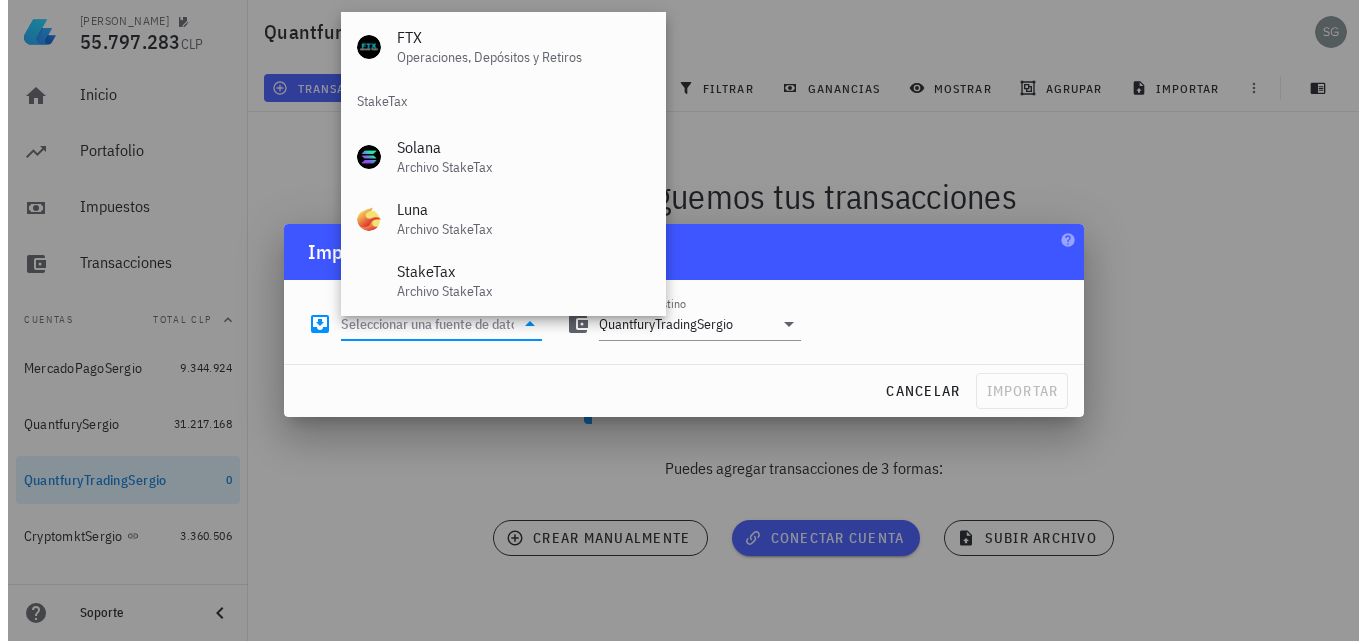 scroll, scrollTop: 834, scrollLeft: 0, axis: vertical 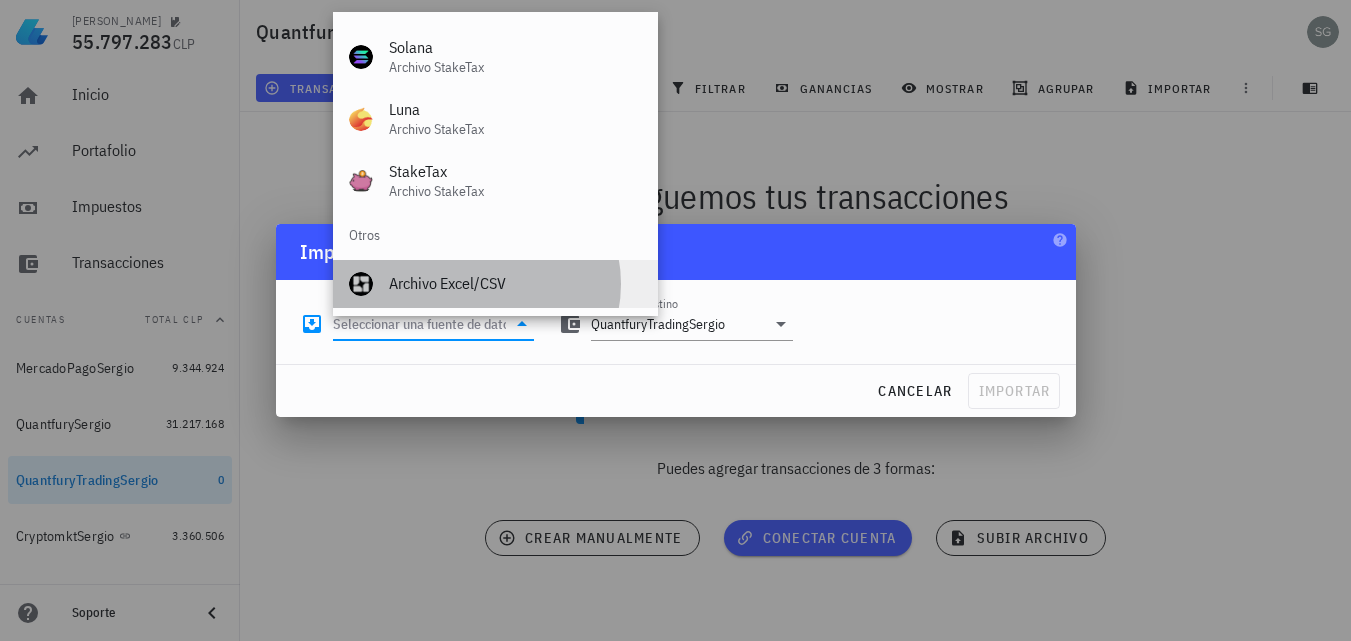 click on "Archivo Excel/CSV" at bounding box center [515, 283] 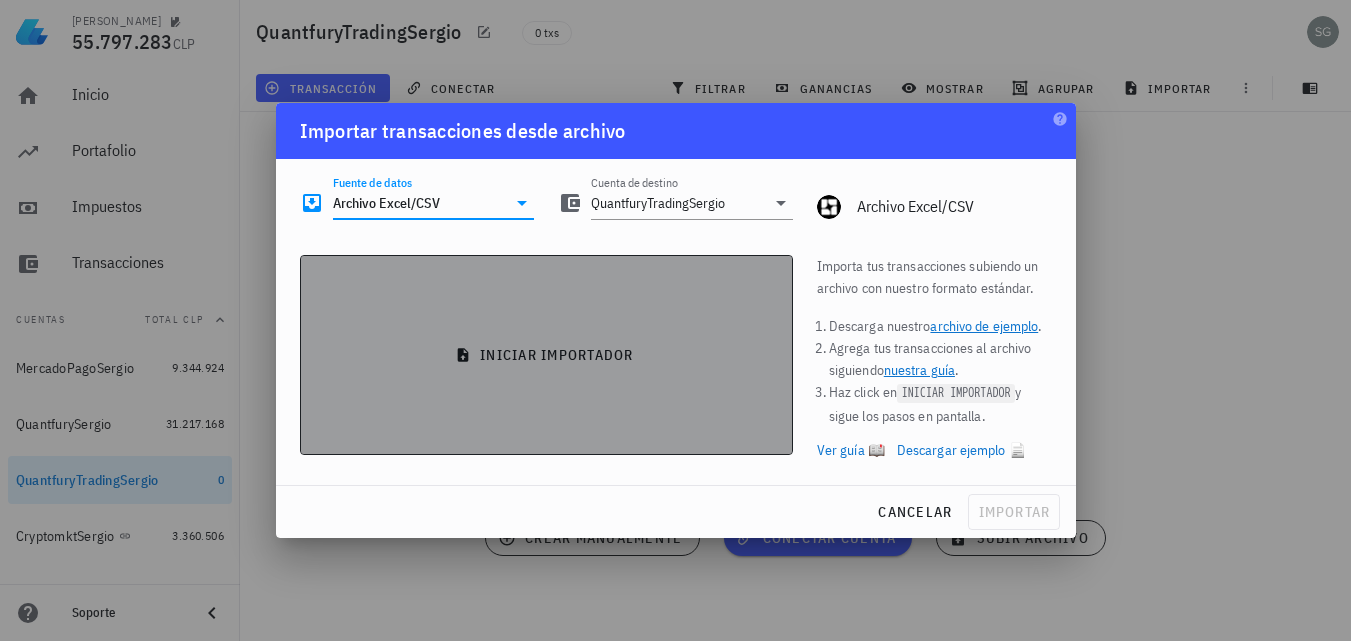 click on "iniciar importador" at bounding box center [546, 355] 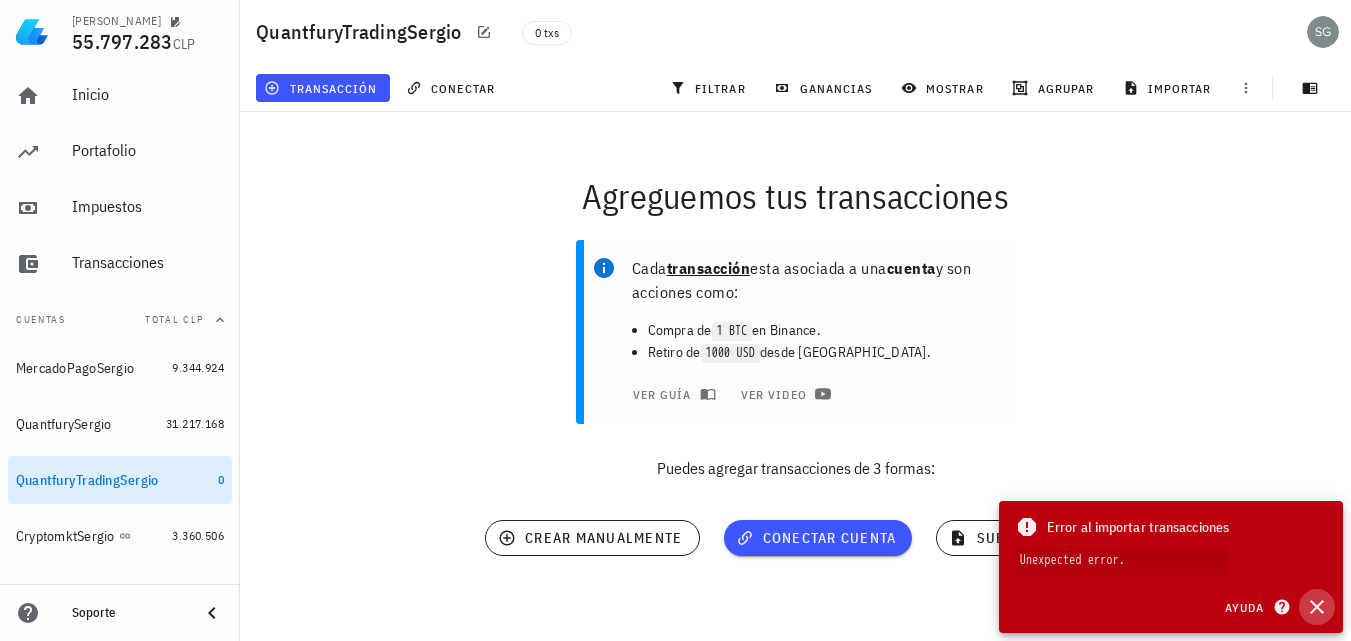 click at bounding box center (1317, 607) 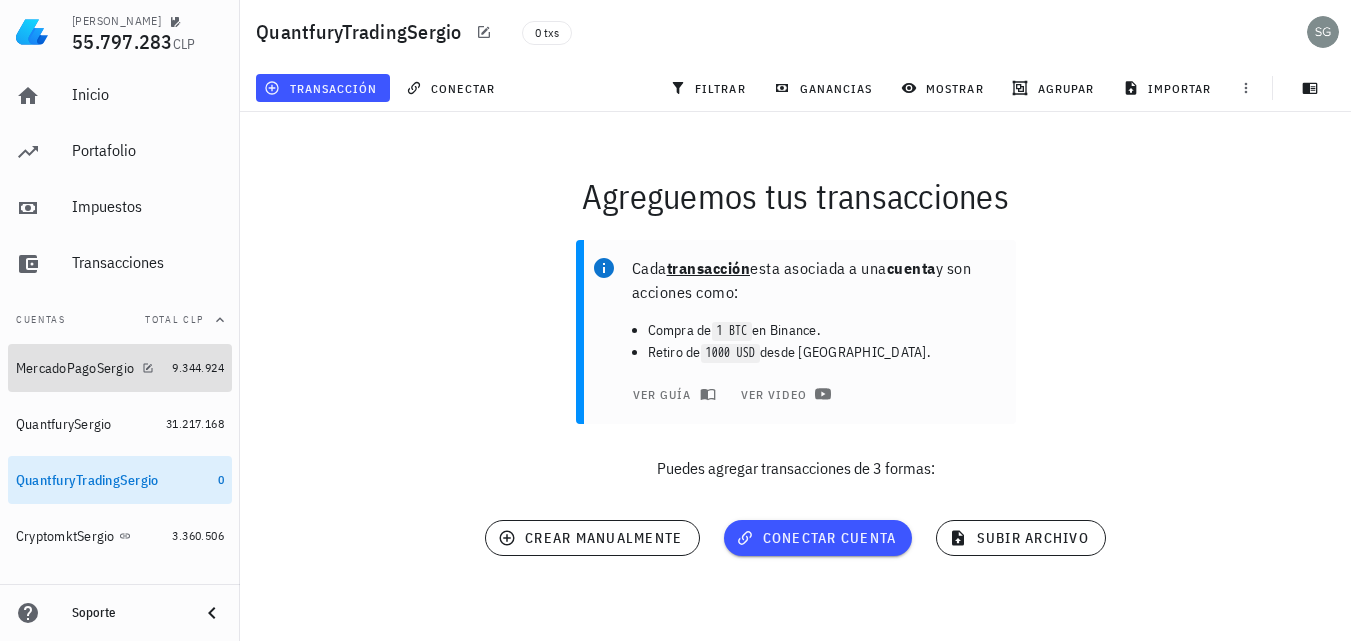 click on "MercadoPagoSergio" at bounding box center [75, 368] 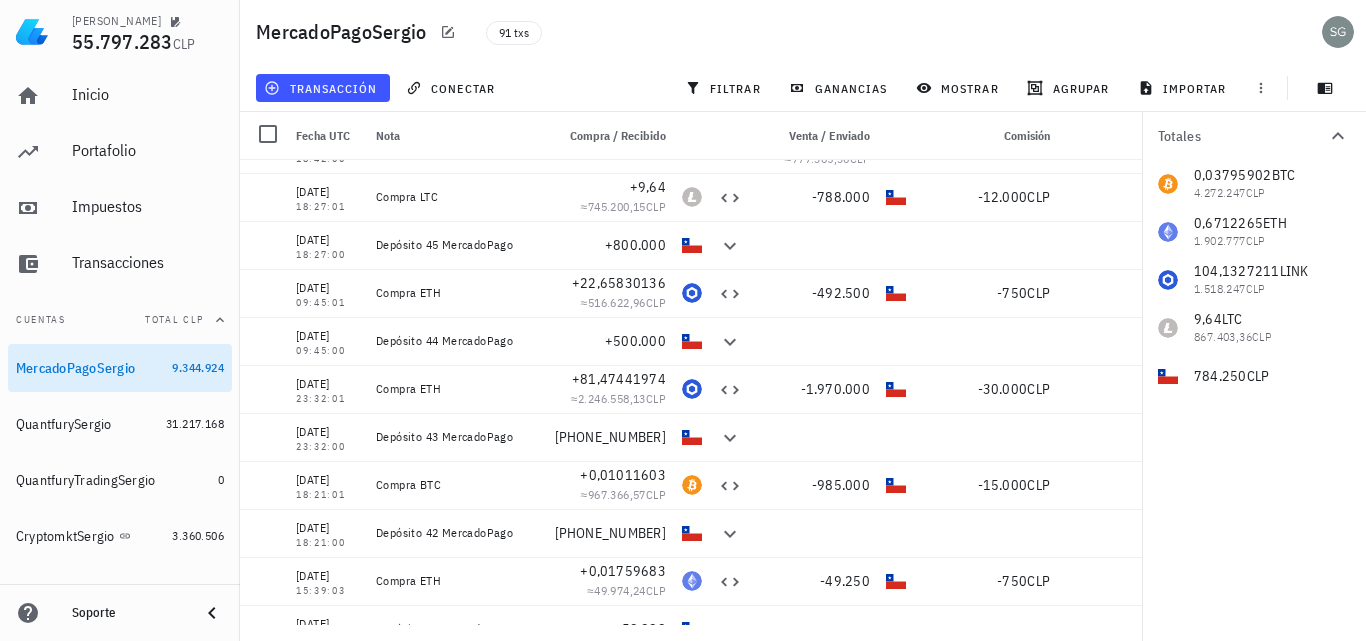 scroll, scrollTop: 0, scrollLeft: 0, axis: both 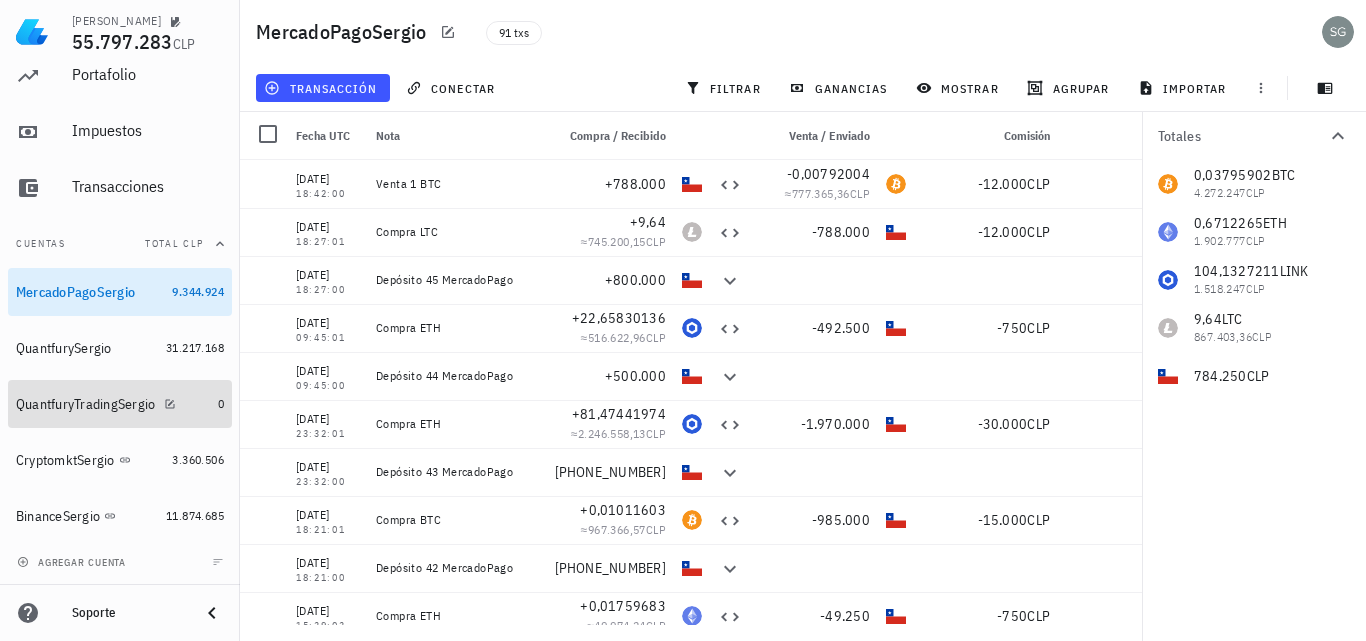 click on "QuantfuryTradingSergio" at bounding box center [86, 404] 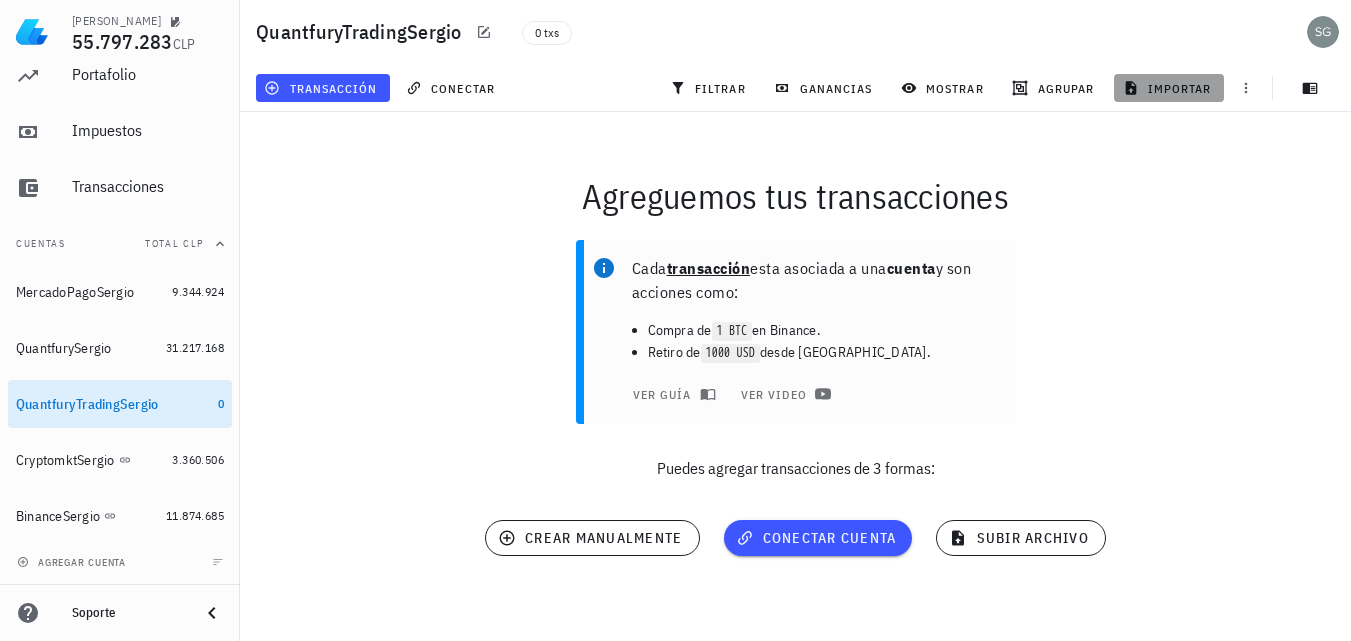 click on "importar" at bounding box center (1169, 88) 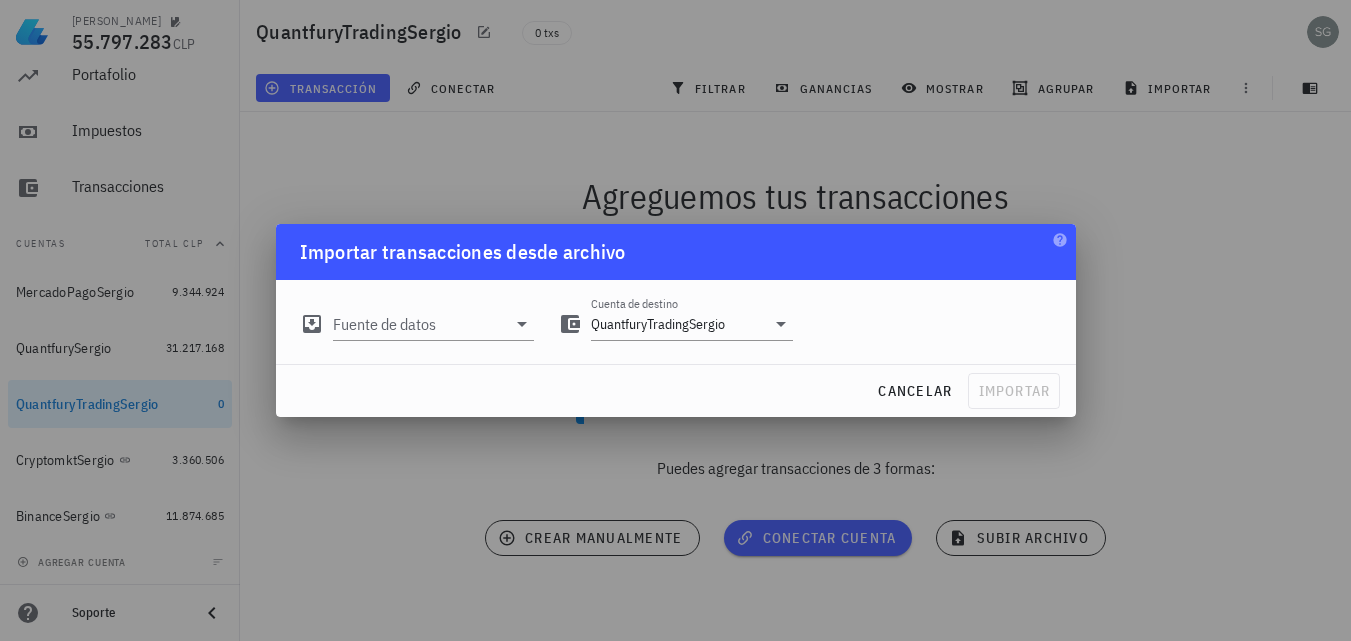 click on "Fuente de datos" at bounding box center (417, 316) 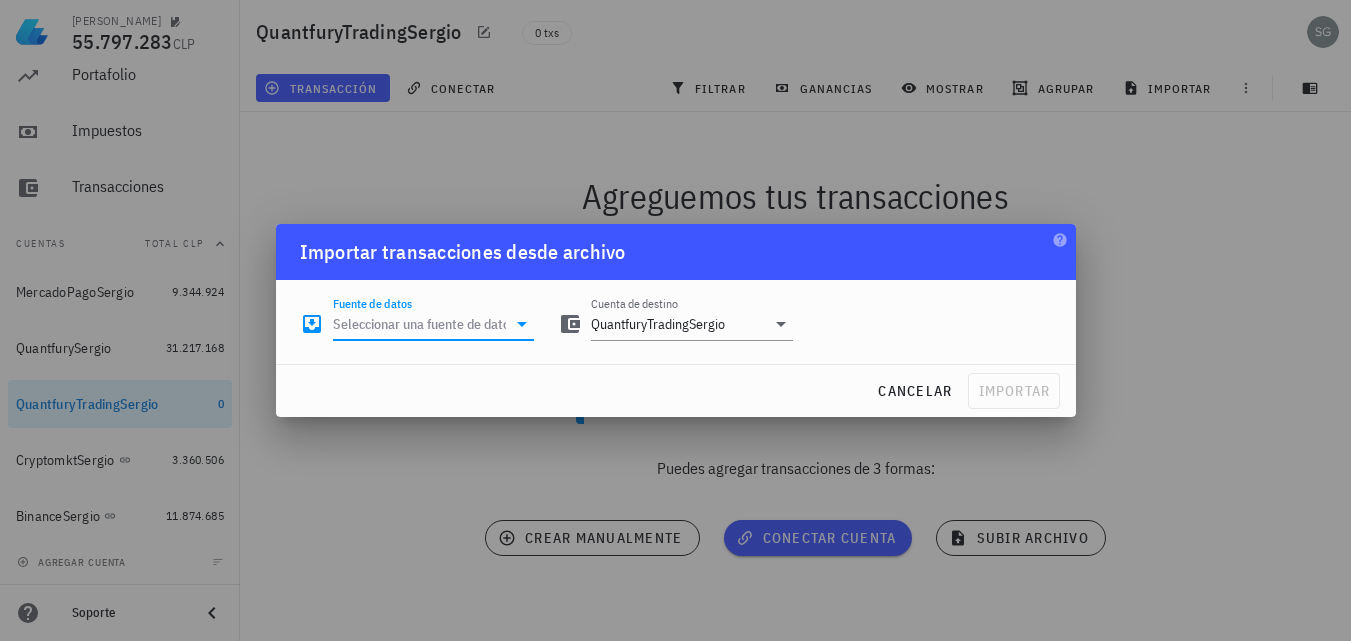 click on "Fuente de datos" at bounding box center [420, 324] 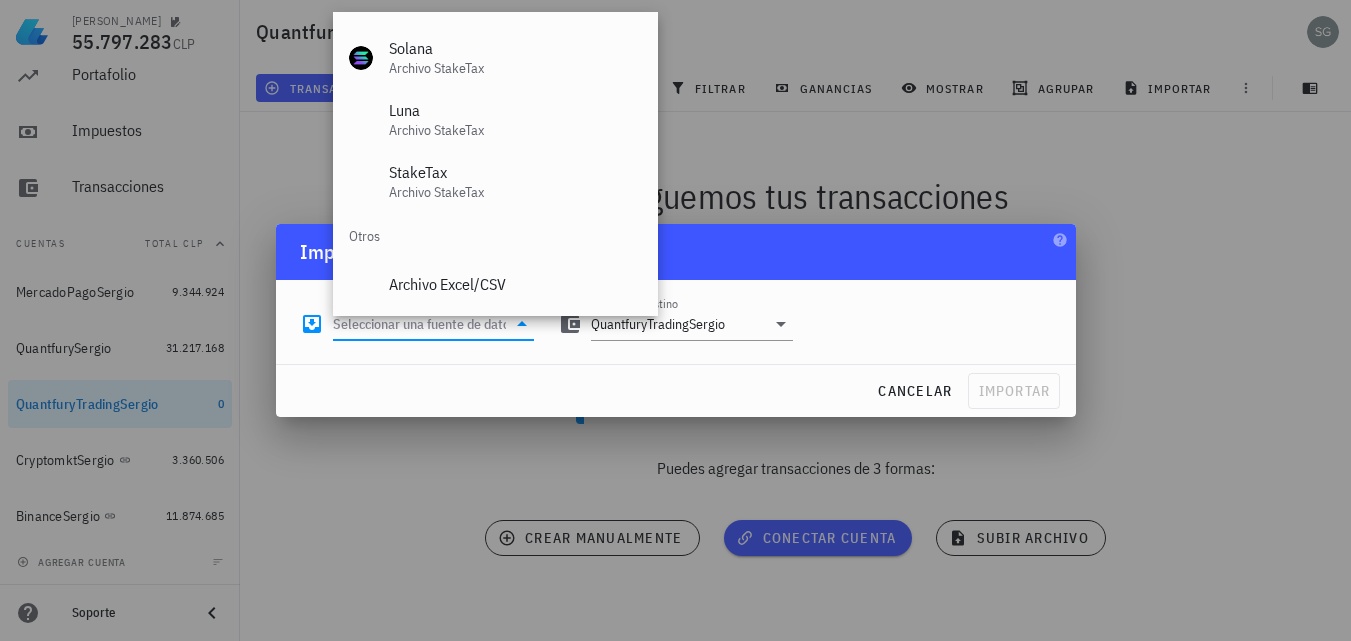 scroll, scrollTop: 834, scrollLeft: 0, axis: vertical 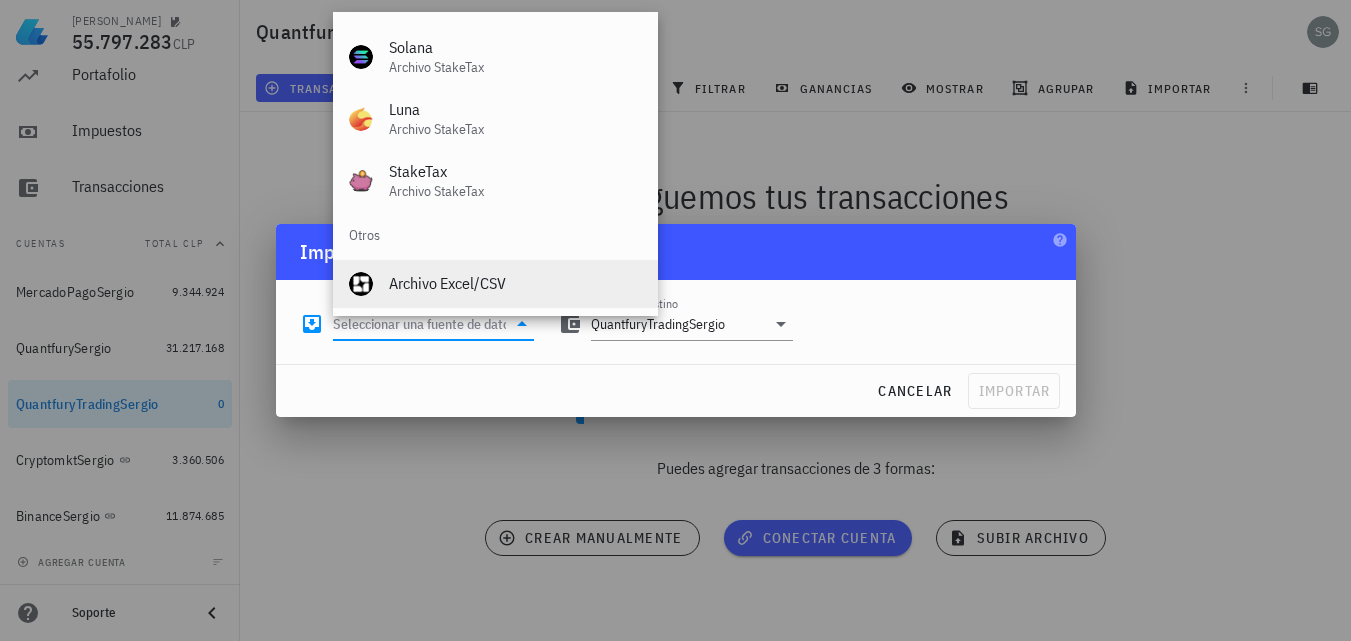 click on "Archivo Excel/CSV" at bounding box center [515, 283] 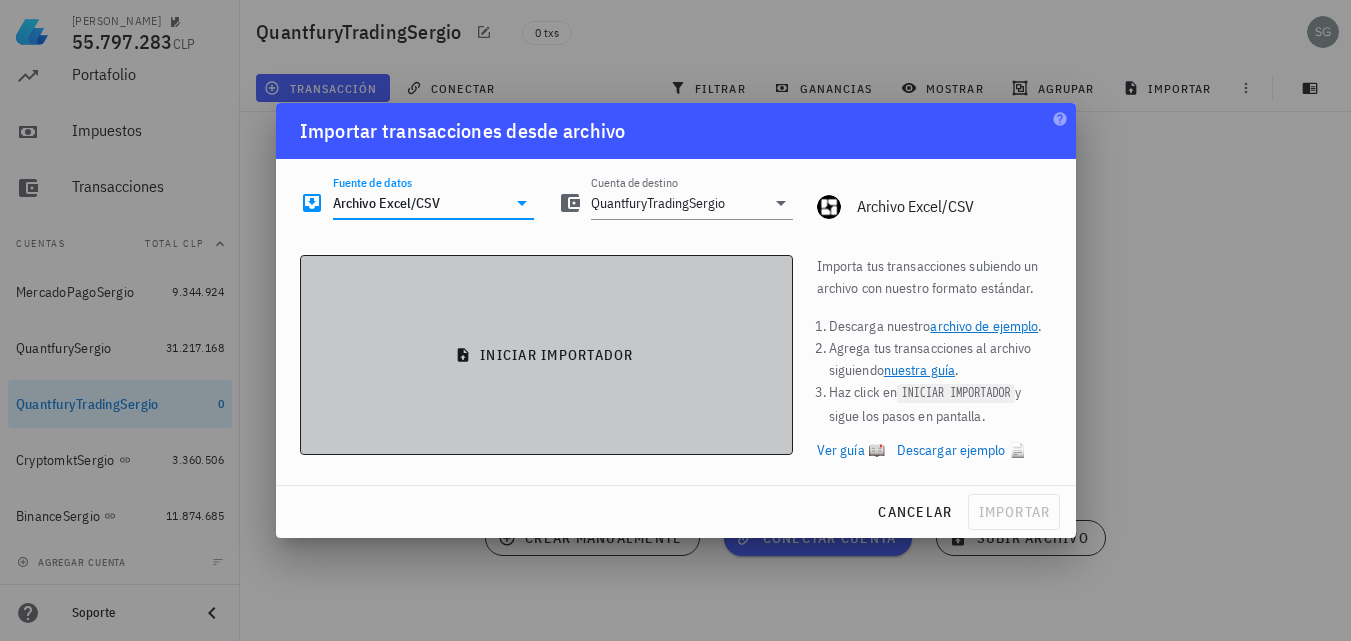 click on "iniciar importador" at bounding box center (546, 355) 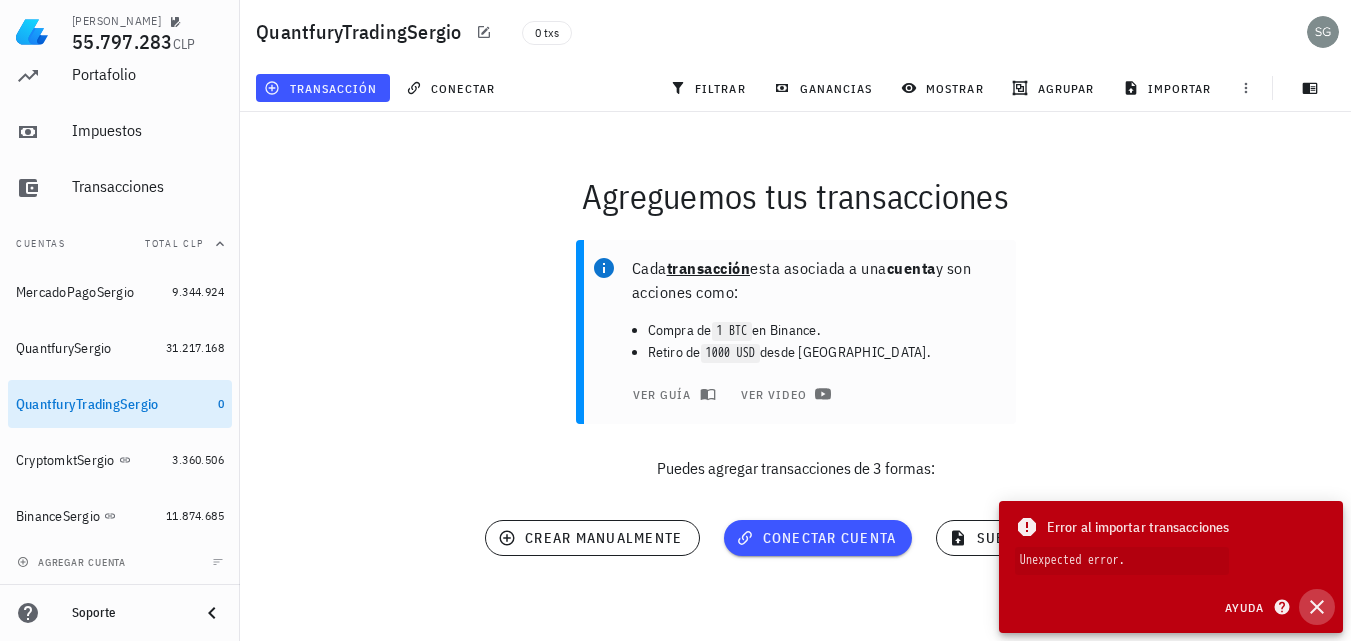 click 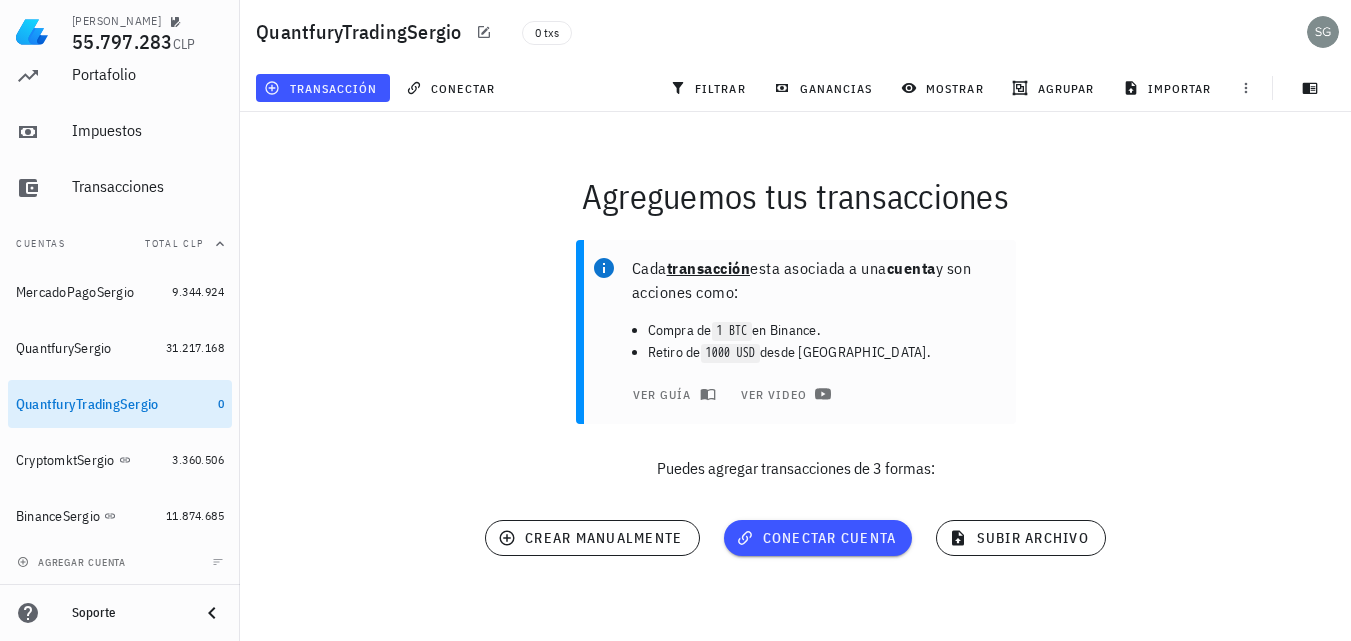 scroll, scrollTop: 1, scrollLeft: 0, axis: vertical 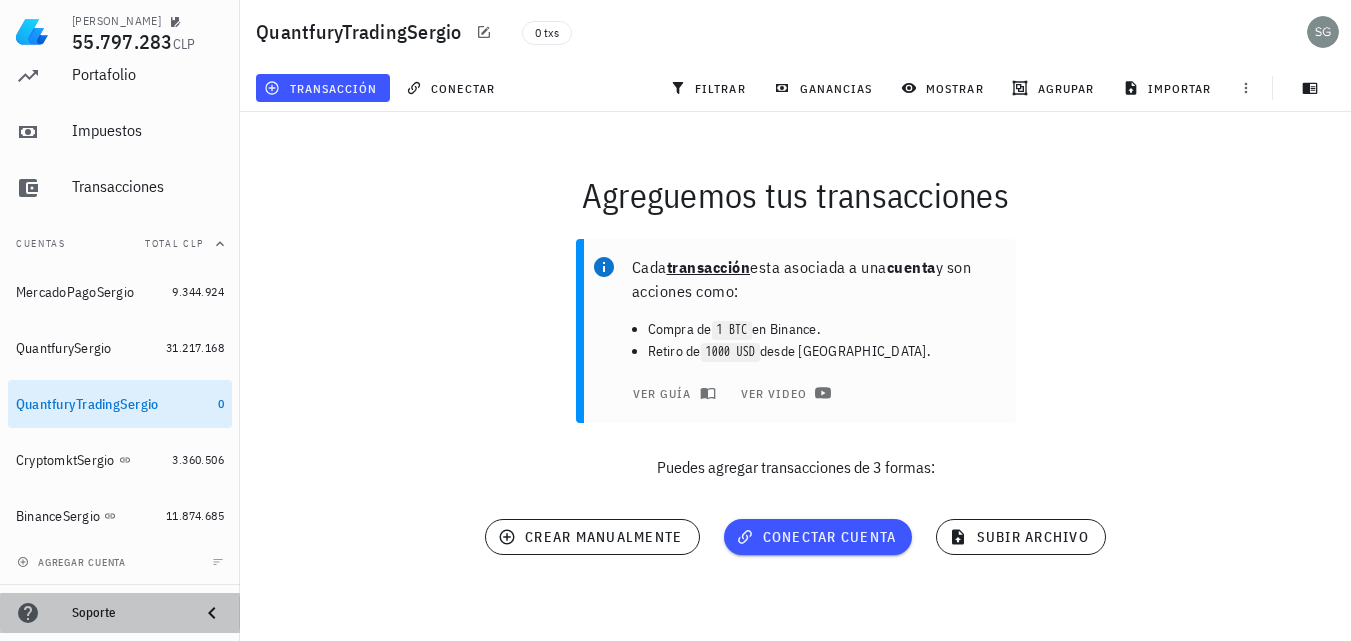 click 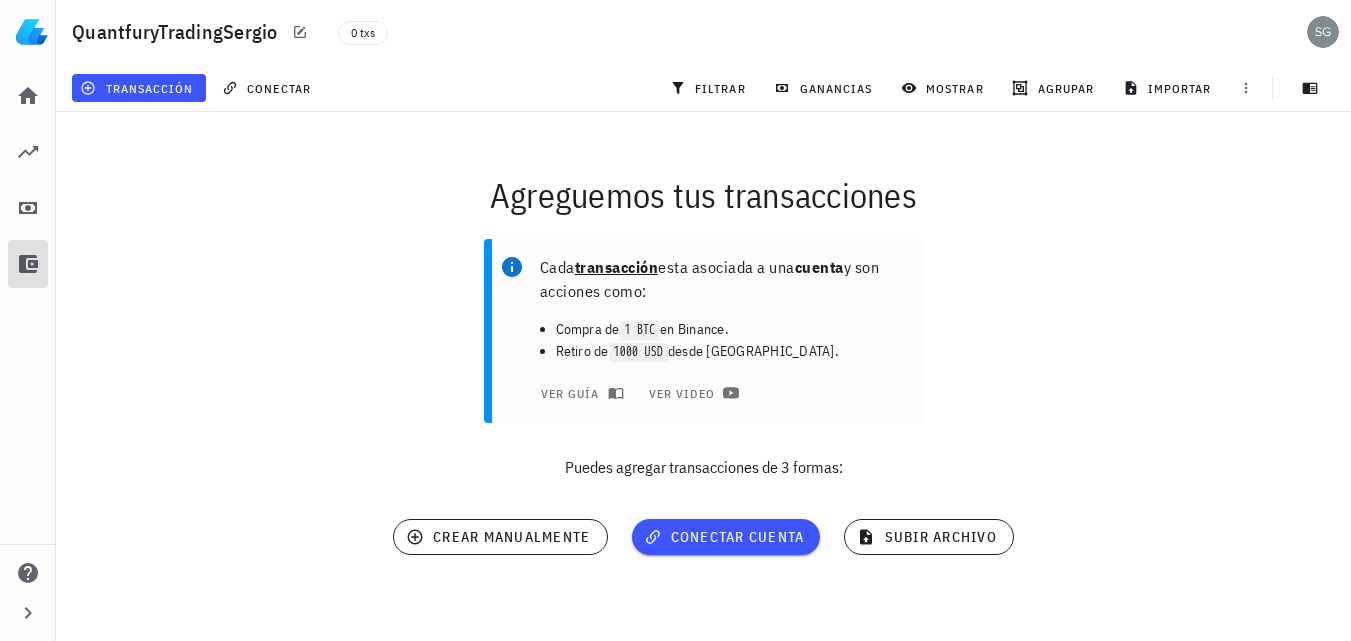 click 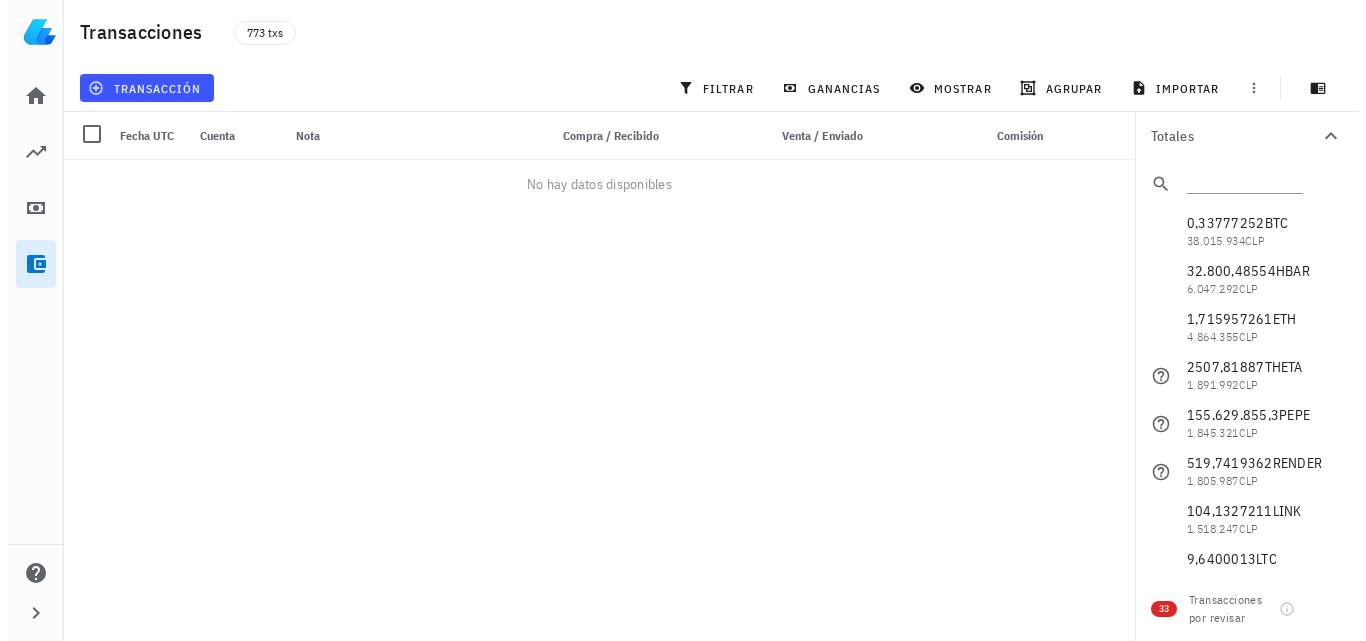 scroll, scrollTop: 0, scrollLeft: 0, axis: both 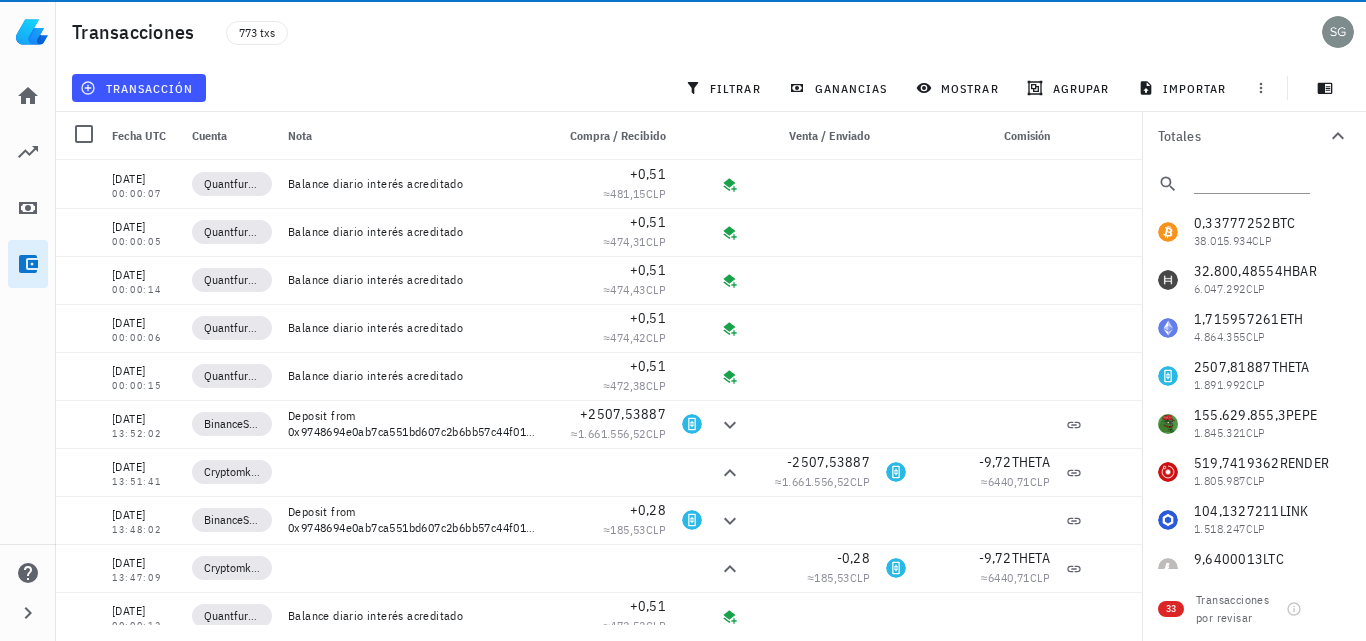 click at bounding box center (32, 32) 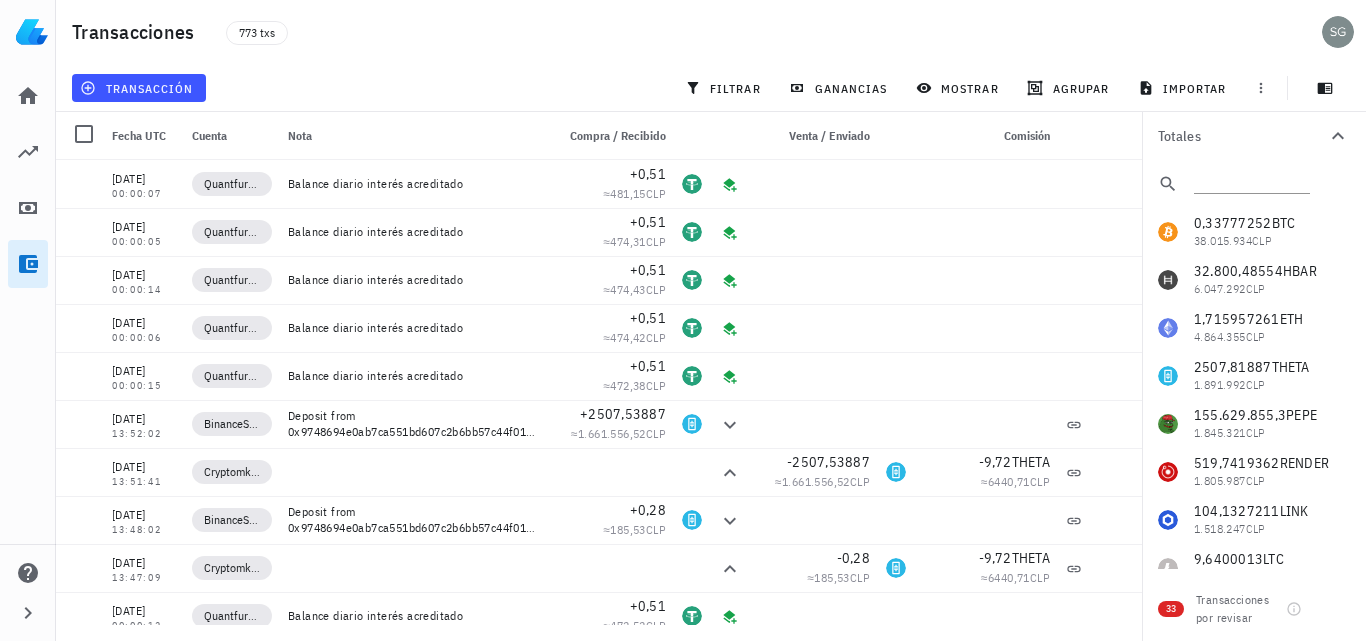 click at bounding box center [32, 32] 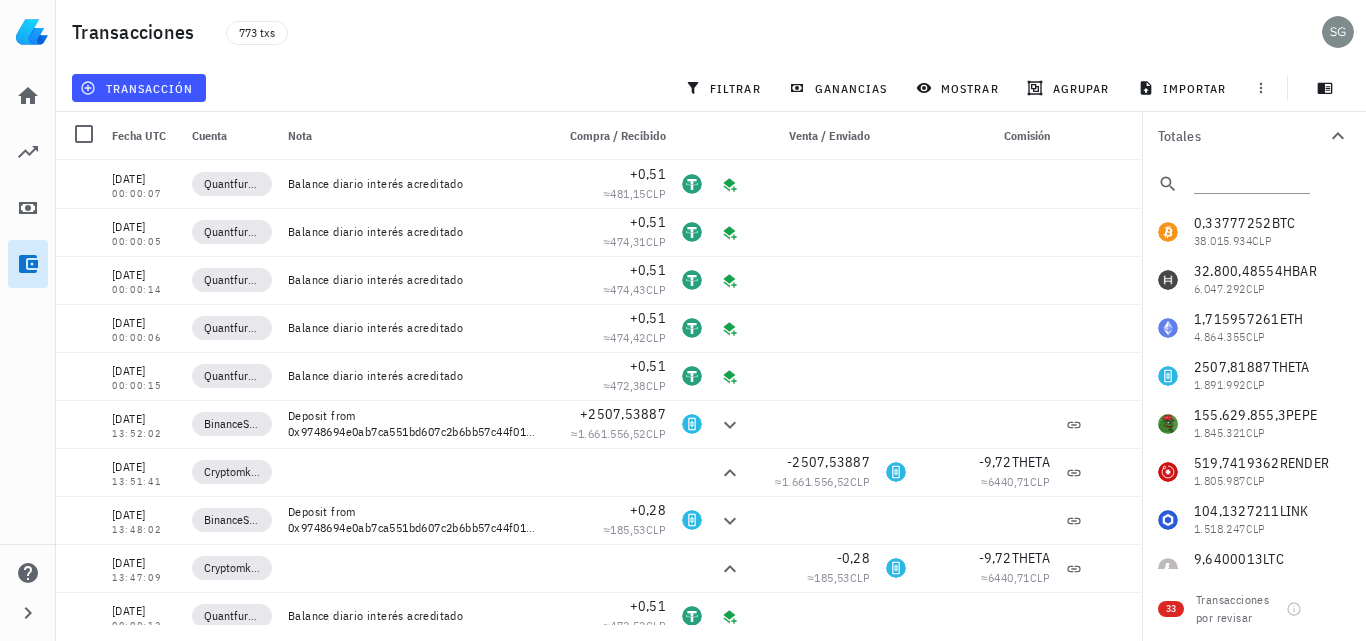 click on "Transacciones" at bounding box center (28, 264) 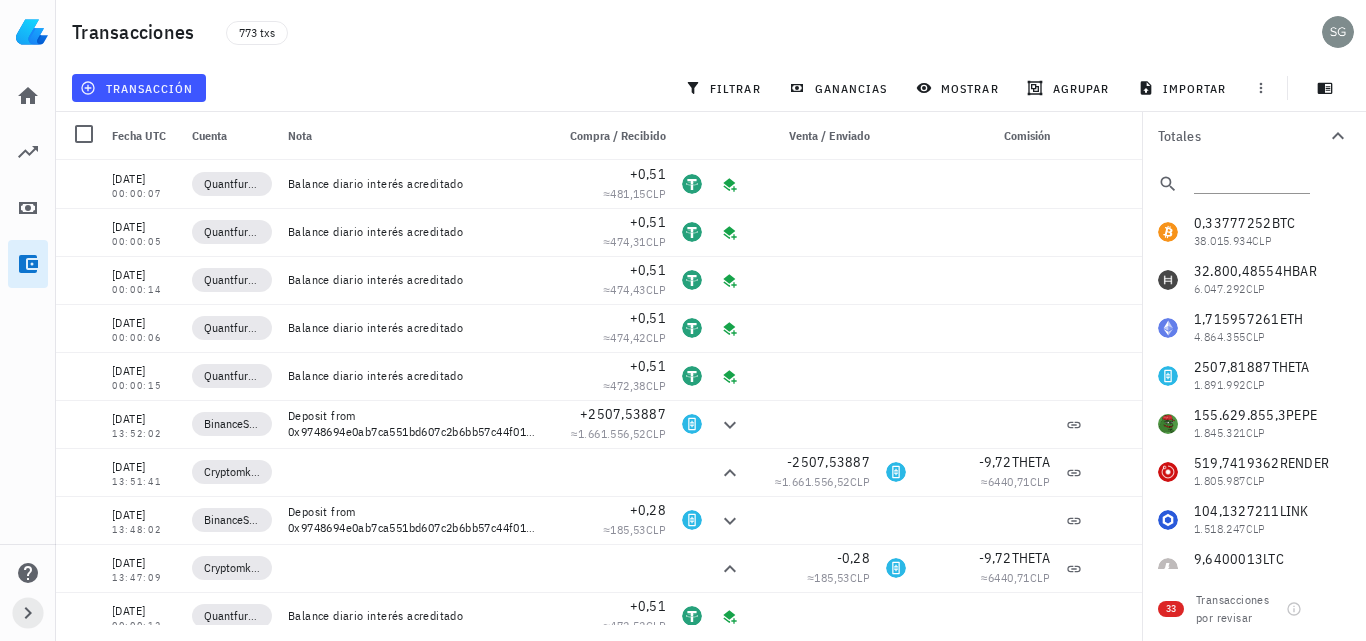 click 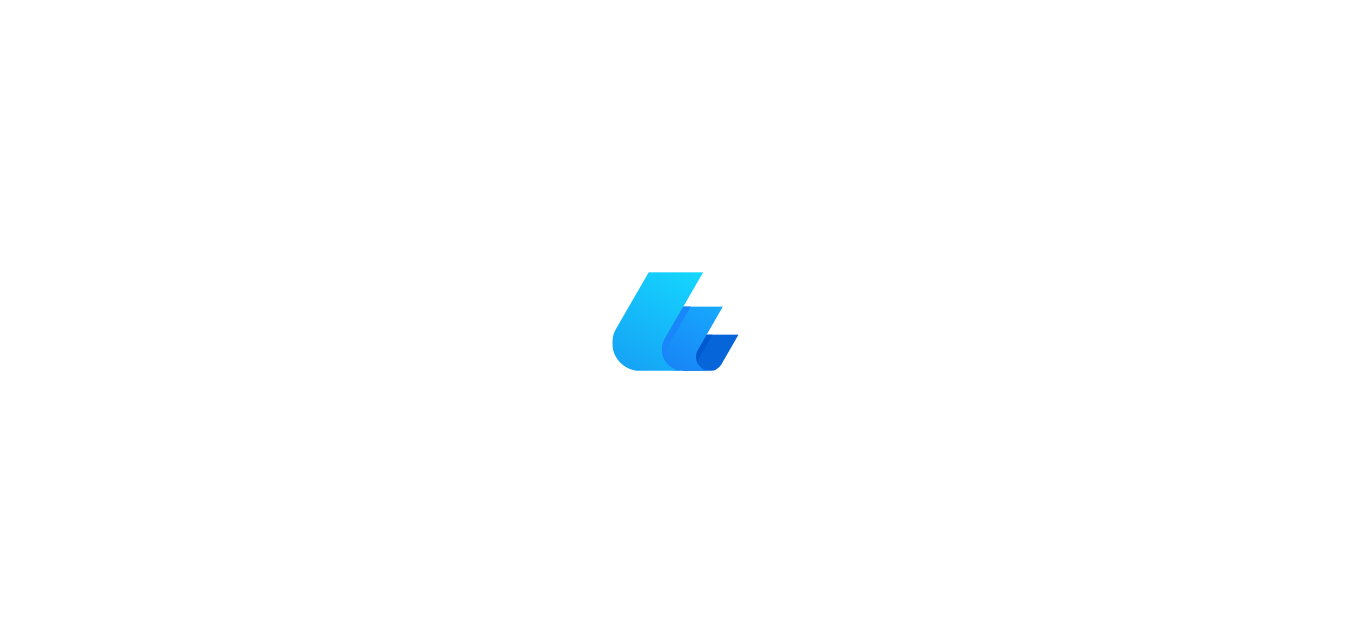 scroll, scrollTop: 0, scrollLeft: 0, axis: both 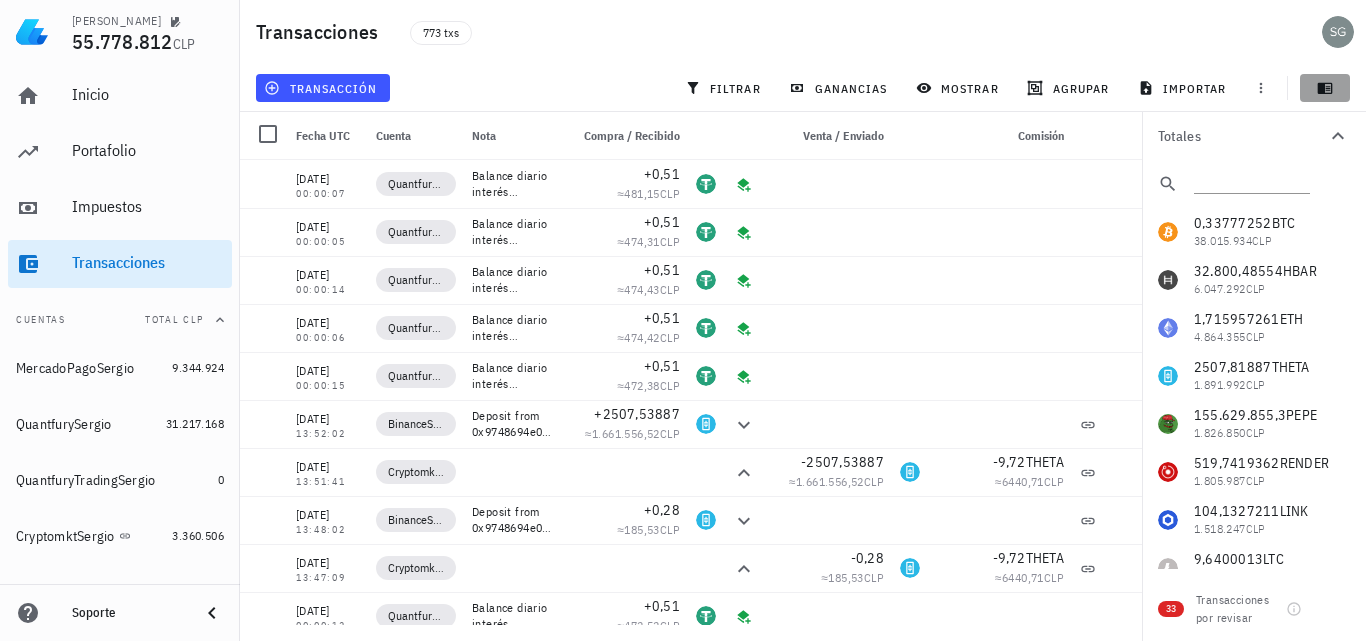 click at bounding box center (1325, 88) 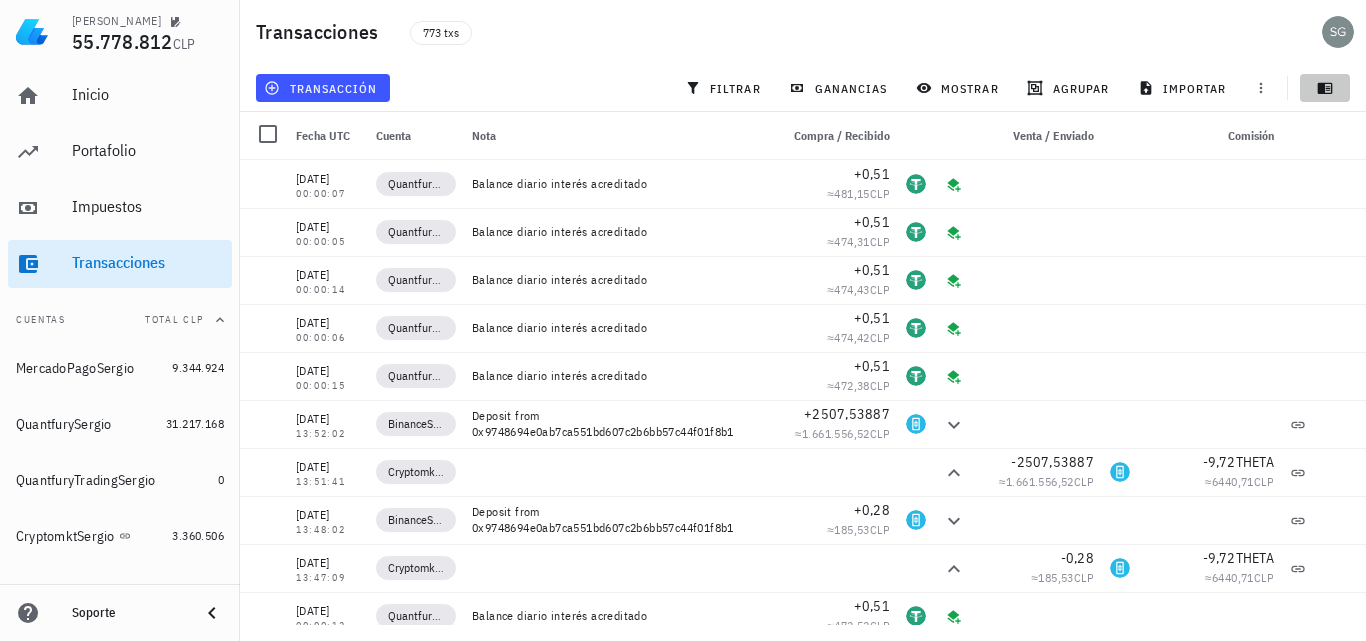 click at bounding box center (1325, 88) 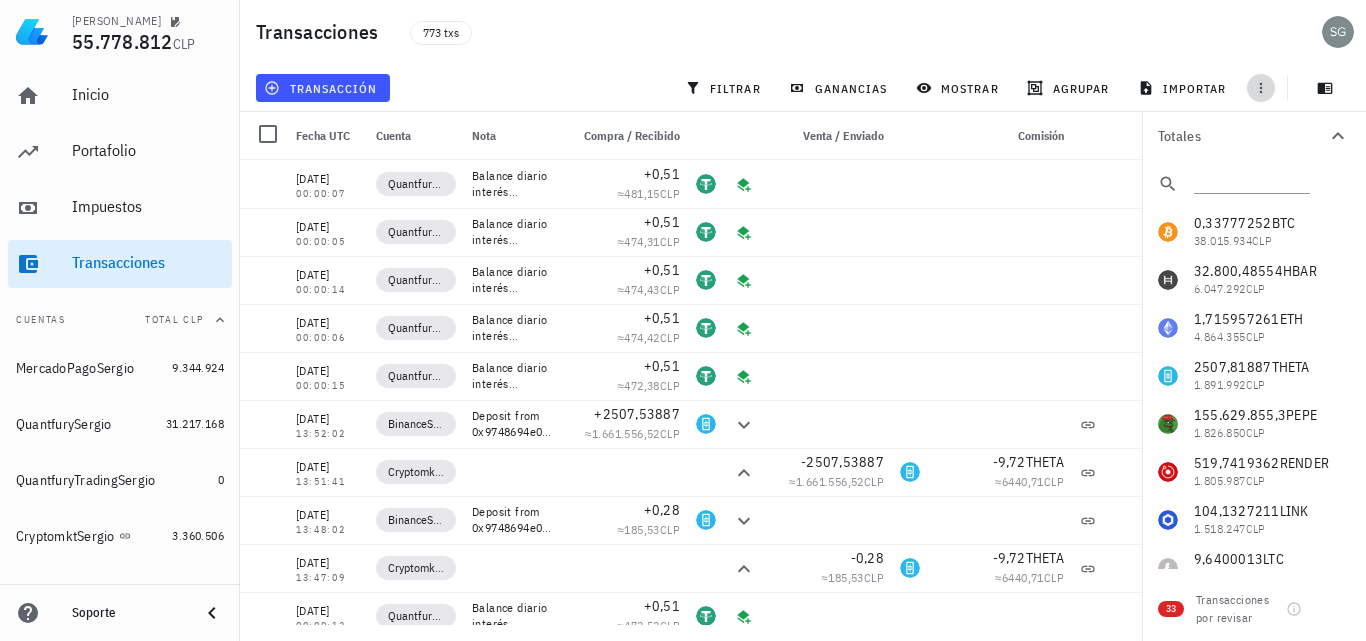 click 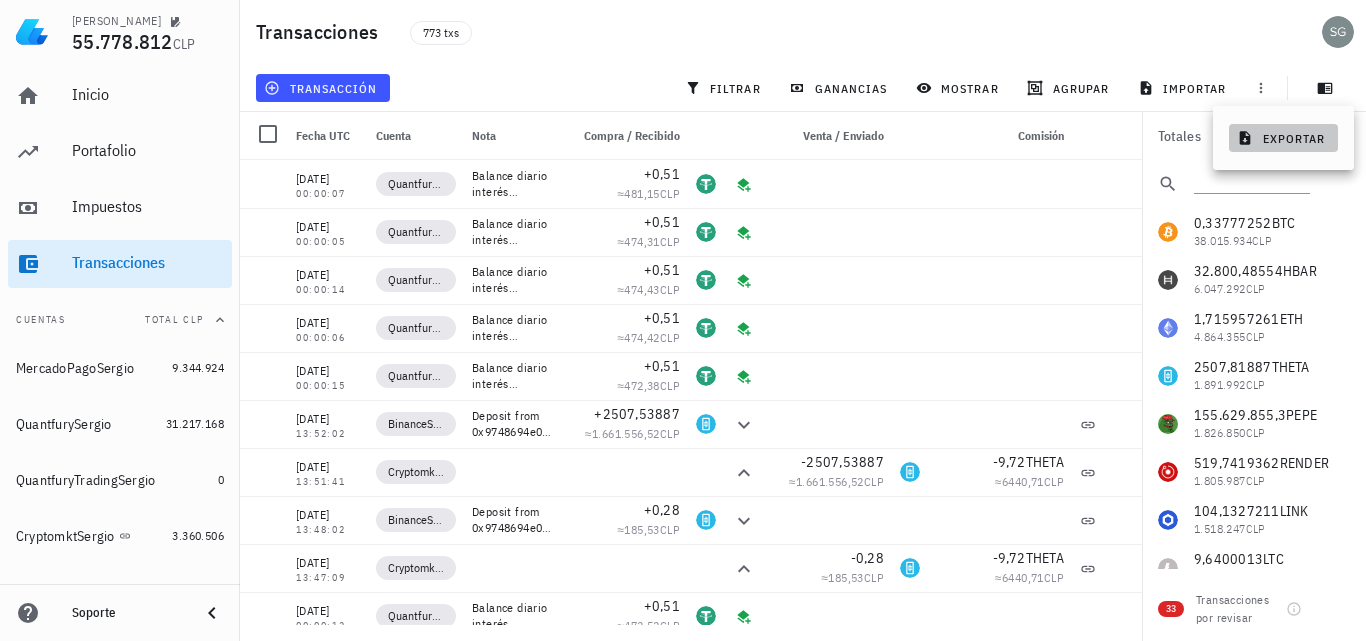 click 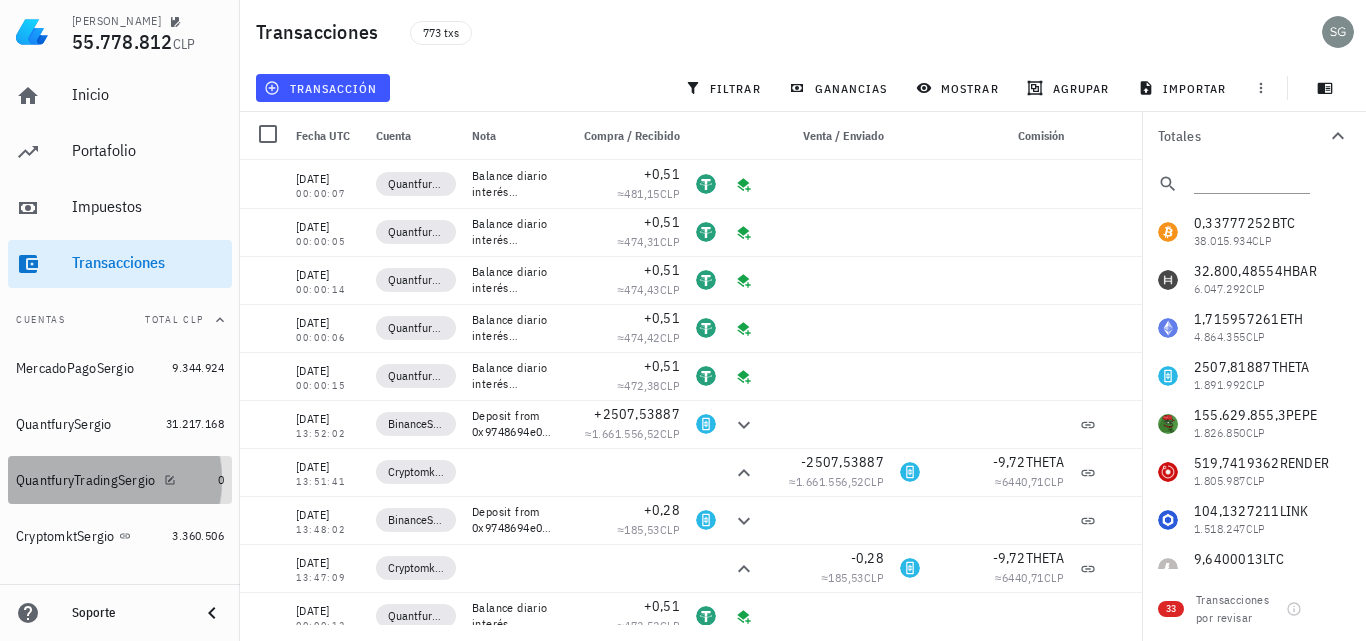 click on "QuantfuryTradingSergio" at bounding box center [86, 480] 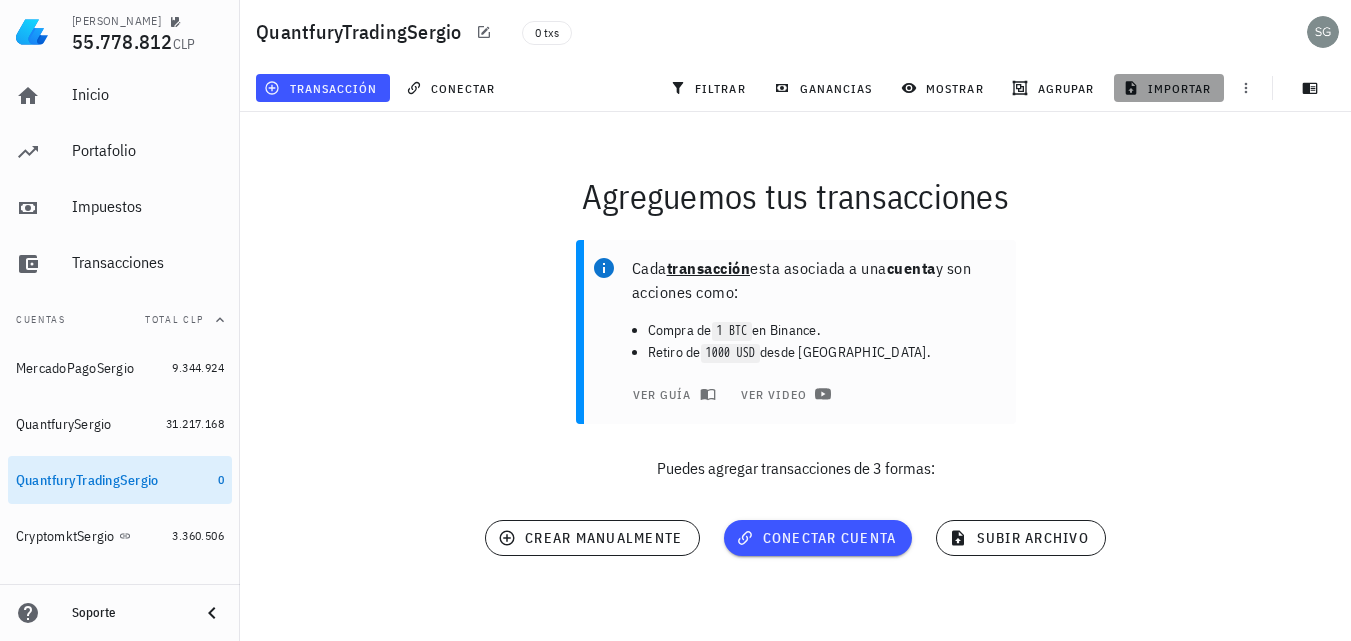 click on "importar" at bounding box center [1169, 88] 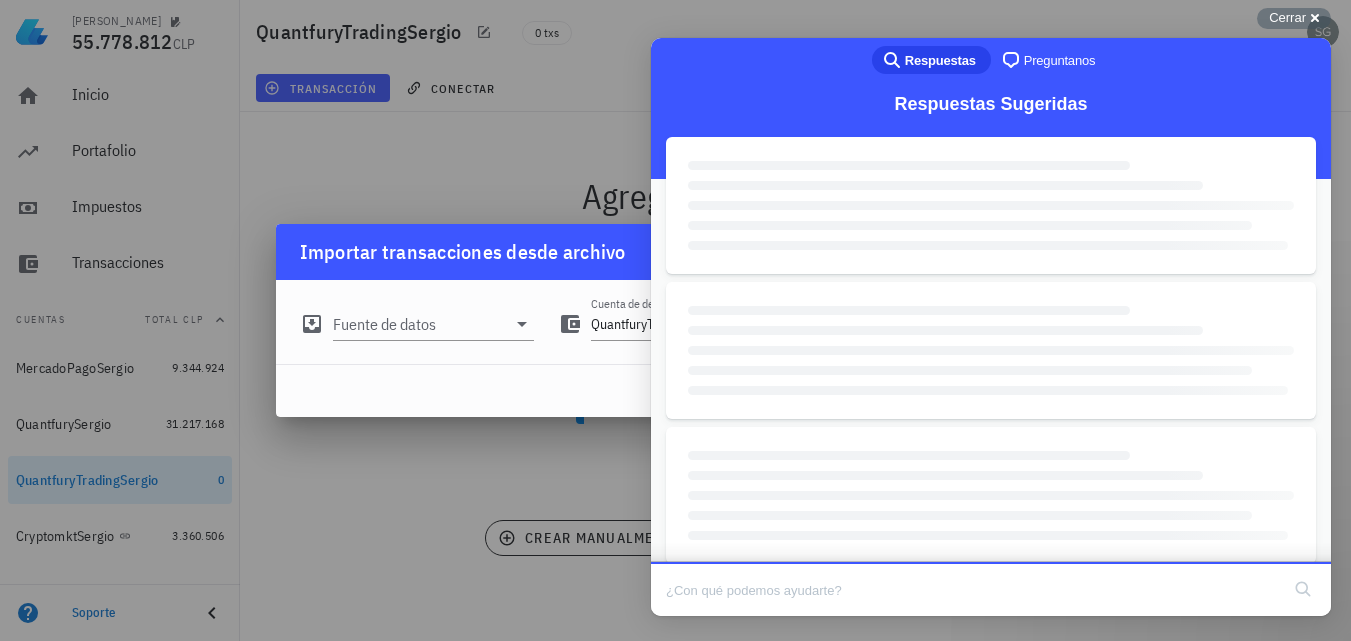 scroll, scrollTop: 0, scrollLeft: 0, axis: both 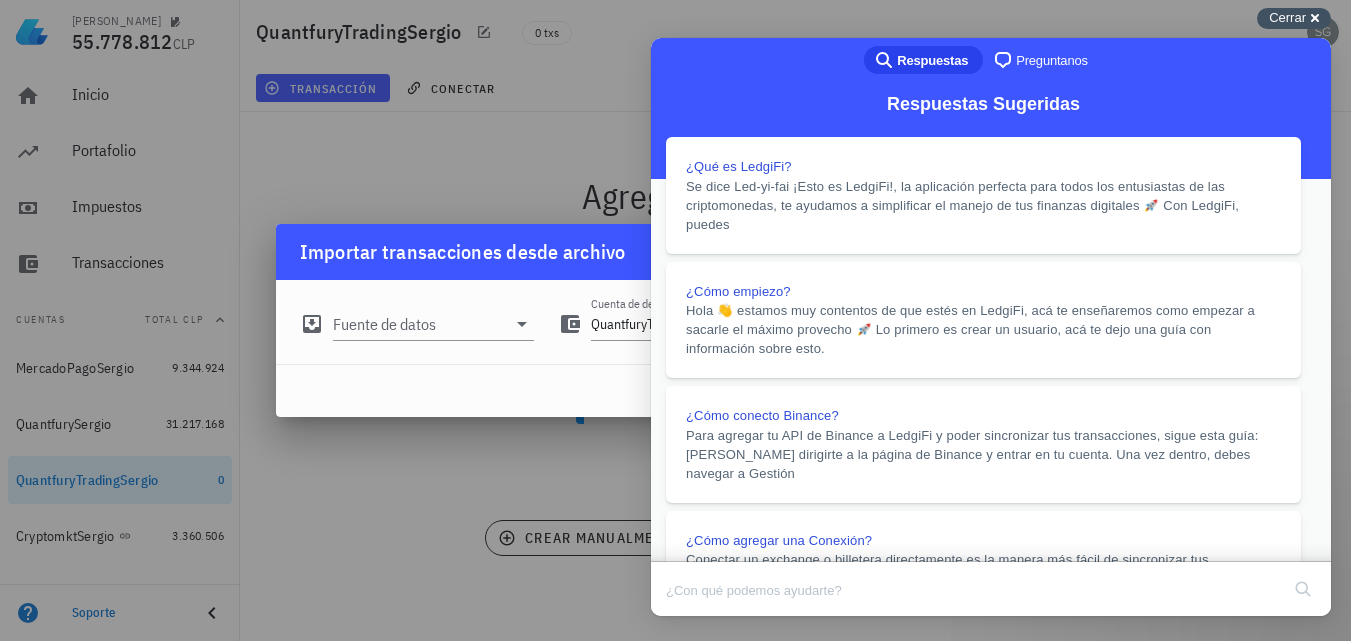 drag, startPoint x: 1308, startPoint y: 16, endPoint x: 130, endPoint y: 212, distance: 1194.1943 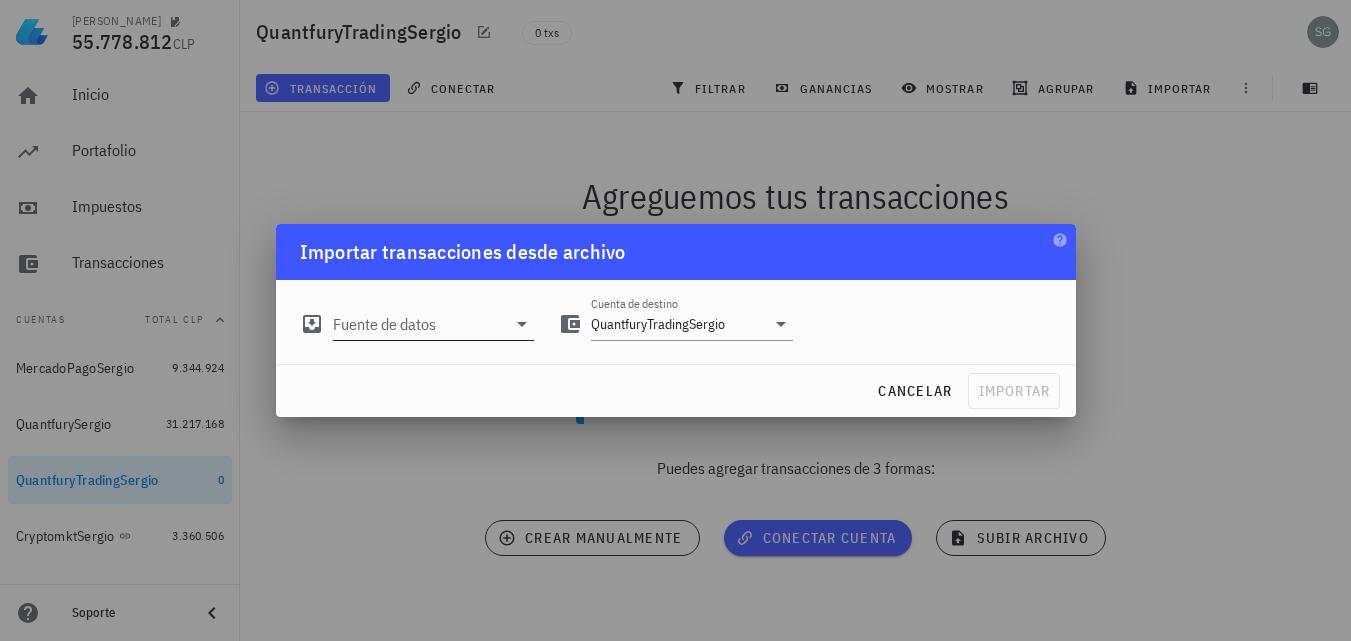 click on "Fuente de datos" at bounding box center [420, 324] 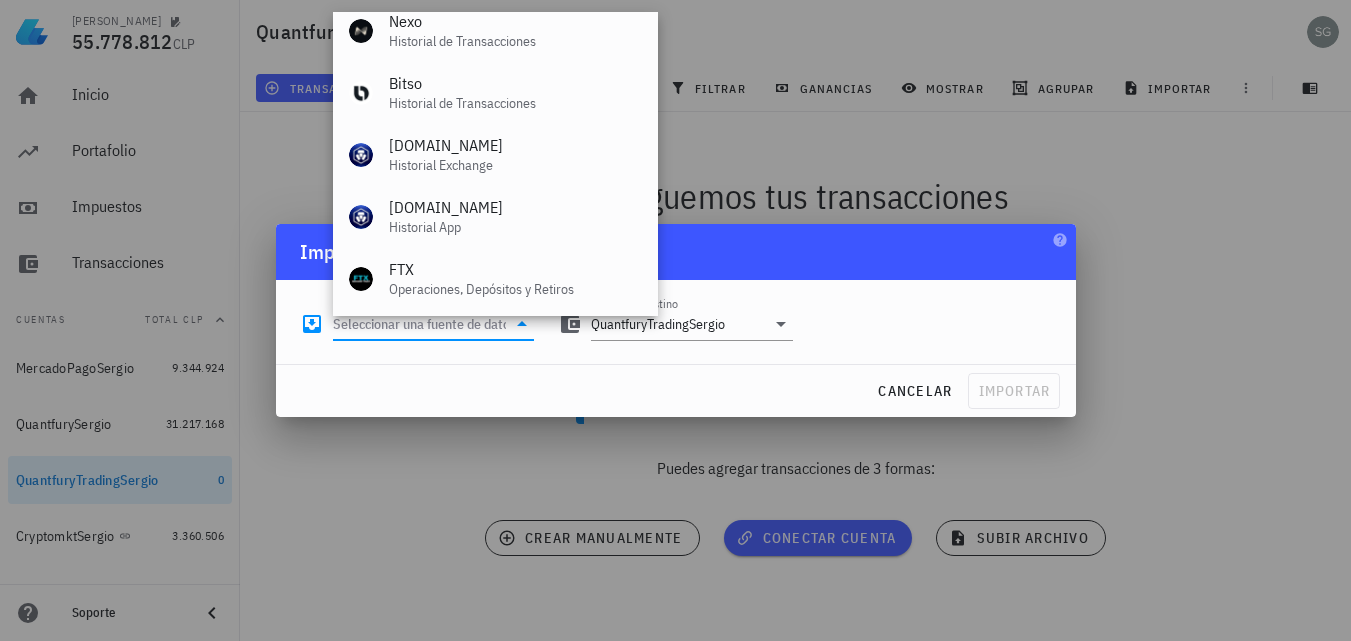 scroll, scrollTop: 834, scrollLeft: 0, axis: vertical 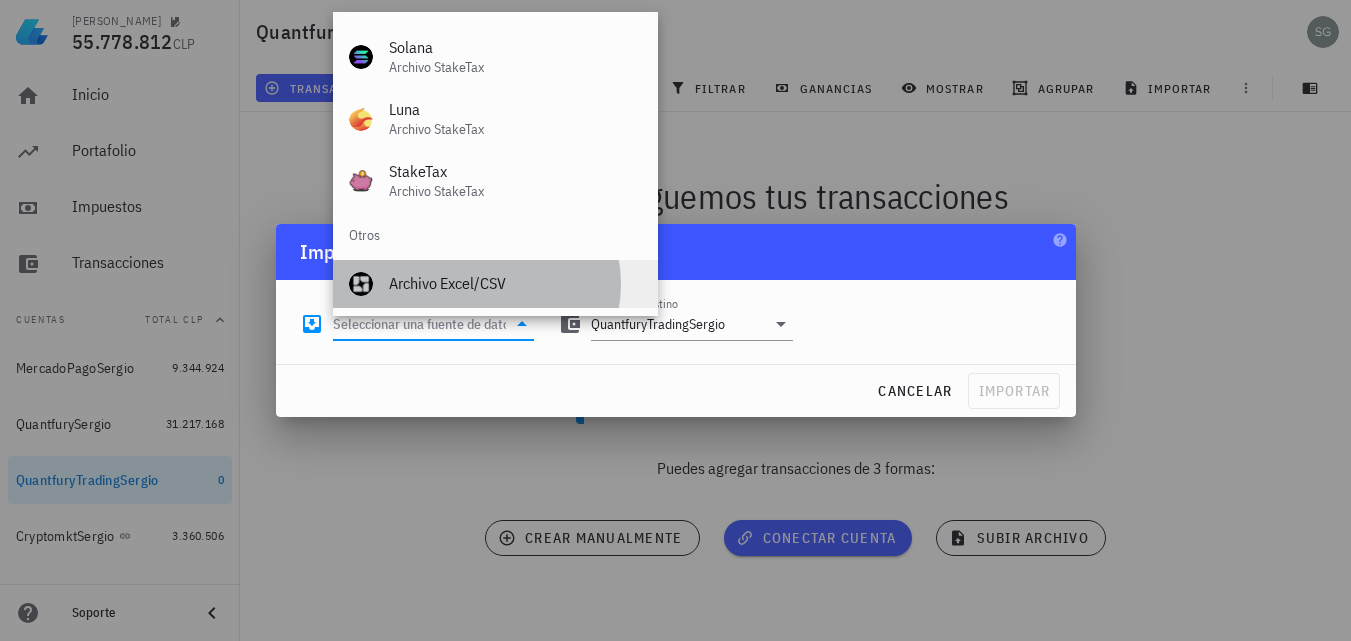 click on "Archivo Excel/CSV" at bounding box center (515, 283) 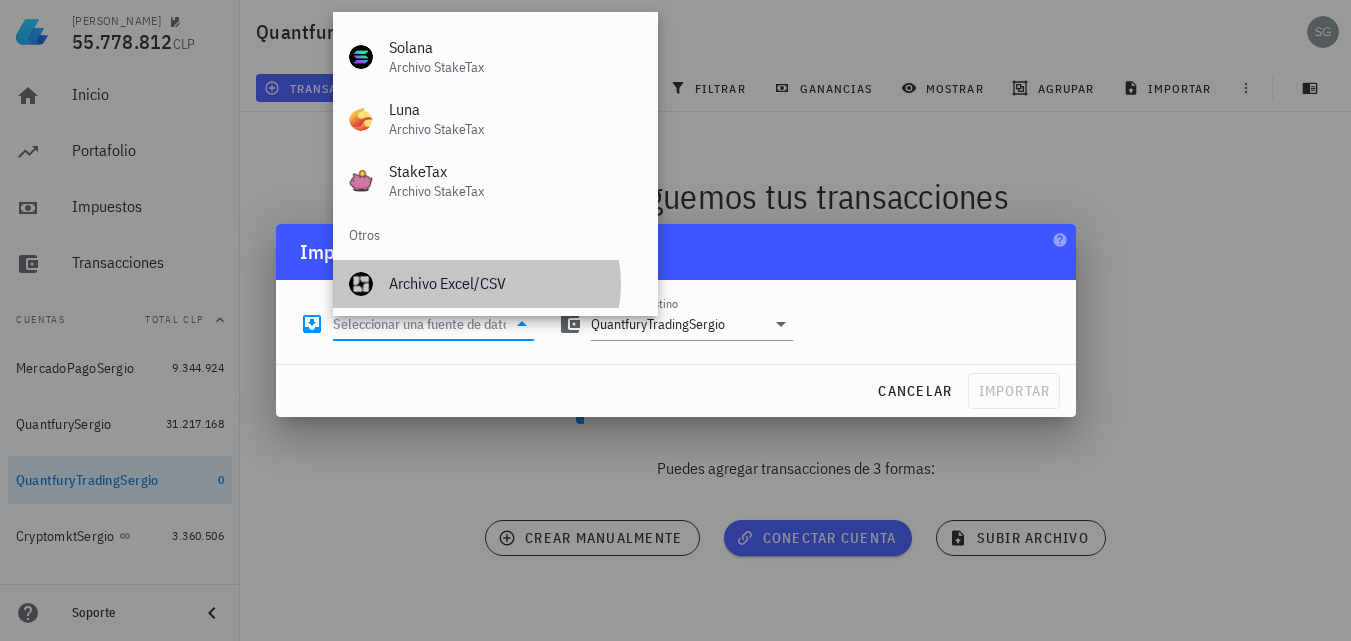 type on "Archivo Excel/CSV" 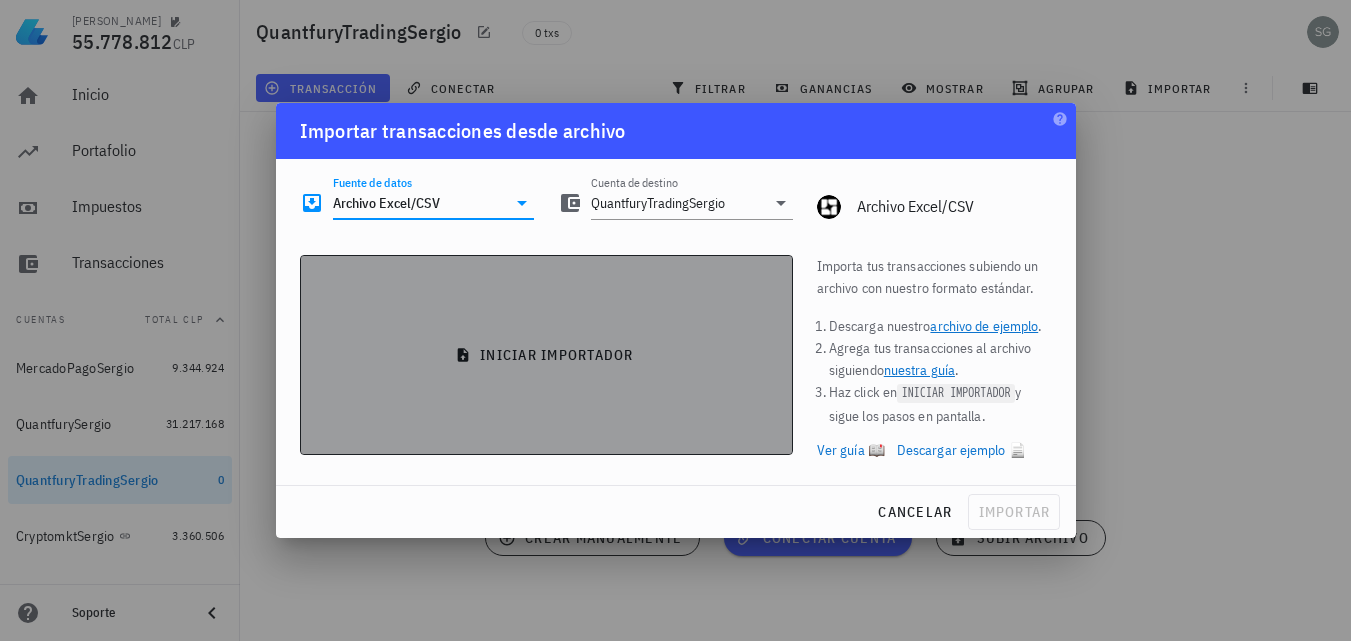click on "iniciar importador" at bounding box center (546, 355) 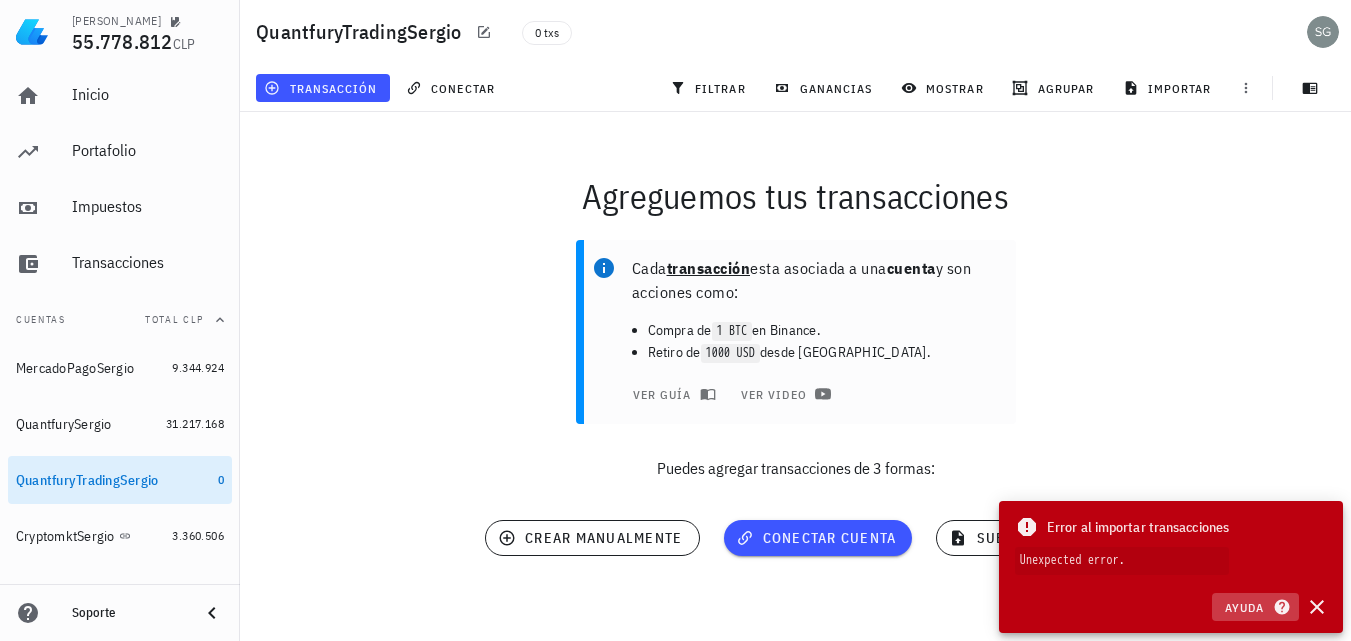 click 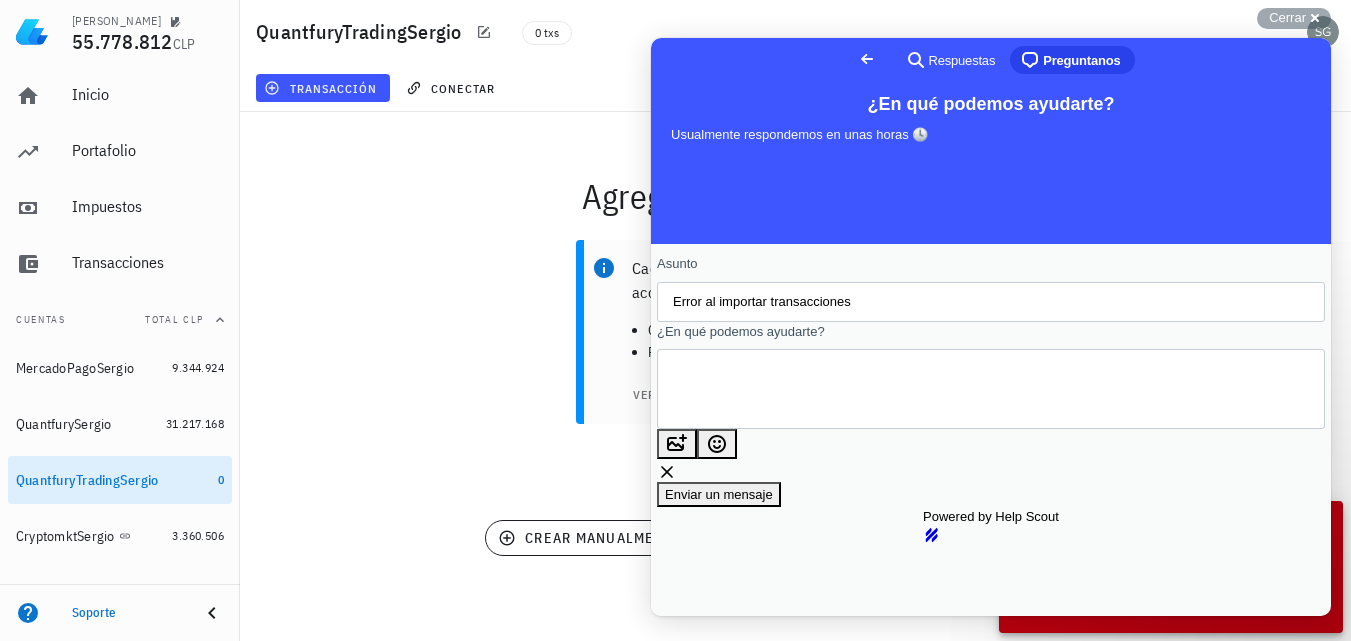 click on "¿En qué podemos ayudarte?" at bounding box center [763, 389] 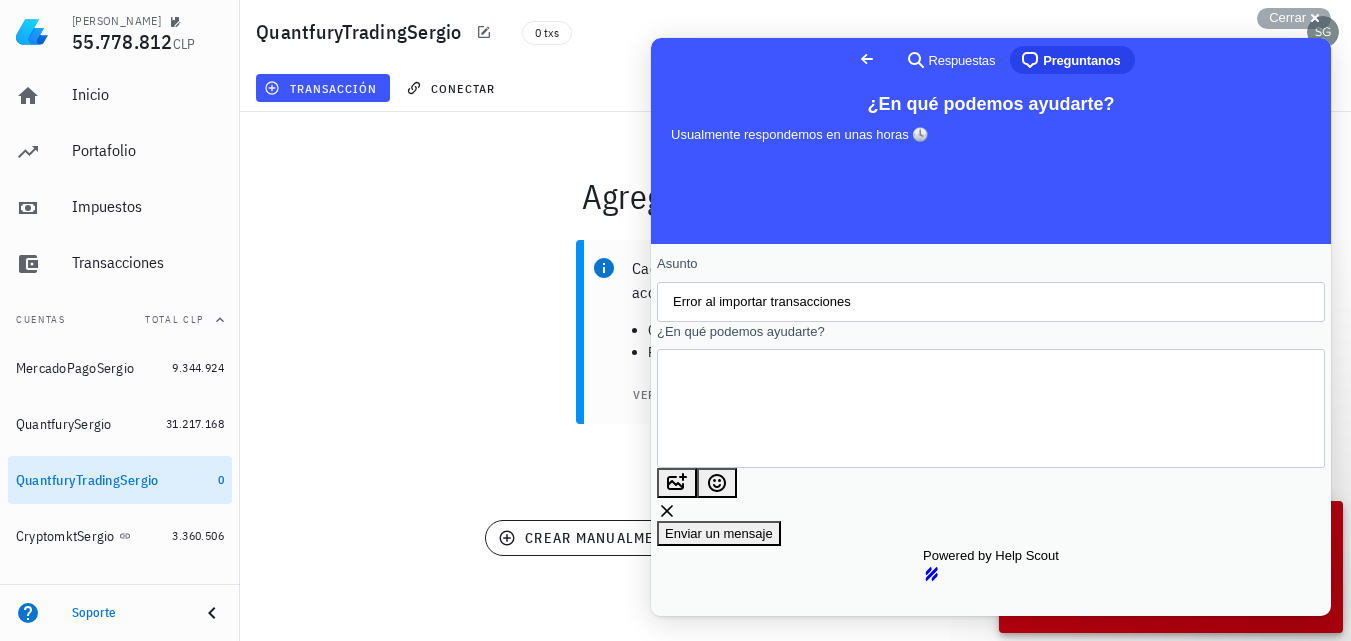 type on "Hola, no puedo importar transacciones desde el archivo Excel, intenté con el archivo de ejemplo (corrigiendo el error puesto a propósito) y tampoco lo puede importar. Cree una cuenta nueva y tampoco puedo importar ningún archivo. Saludos." 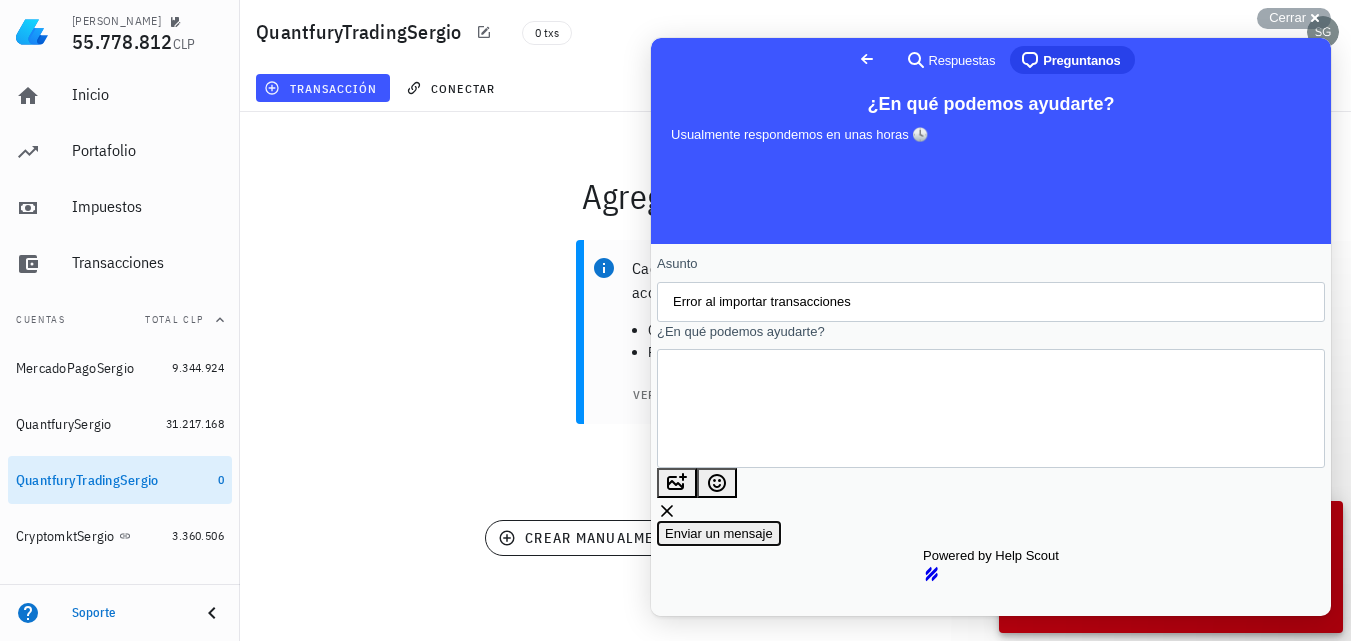 click on "Enviar un mensaje" at bounding box center (719, 533) 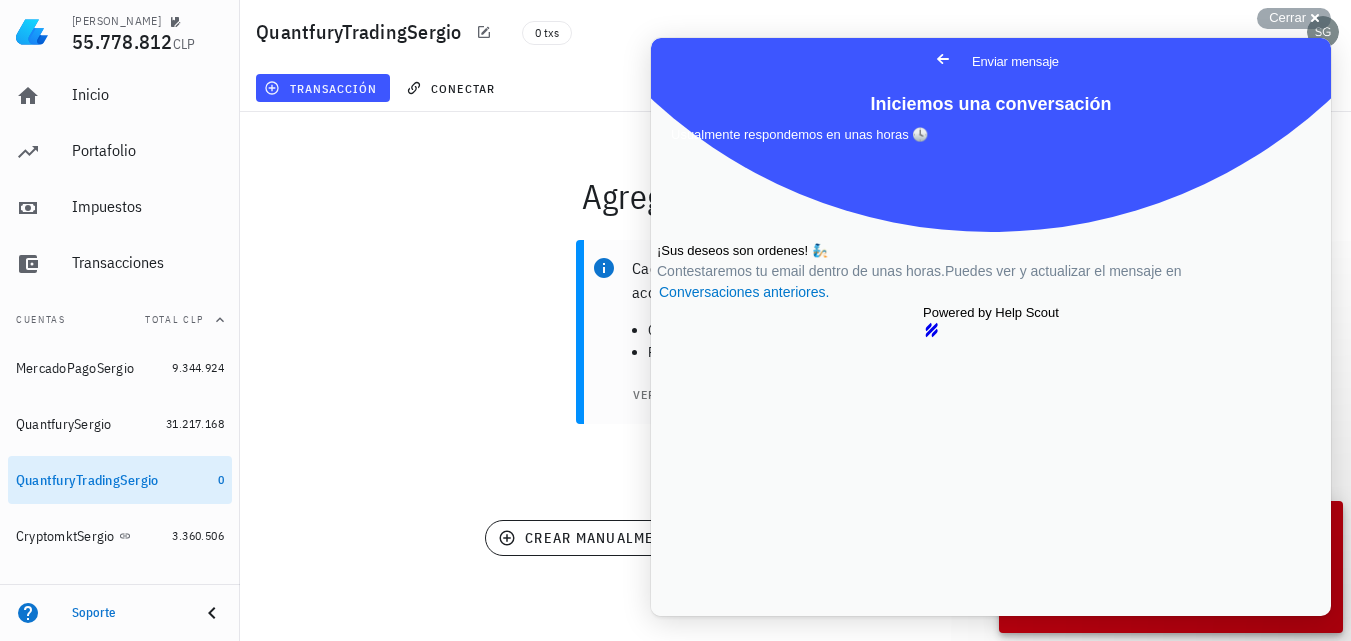 click on "Cada  transacción  esta asociada a una  cuenta  y son acciones como:
Compra de  1 BTC  en Binance.   Retiro de  1000 USD  desde Coinbase.
ver guía
ver video
Puedes agregar transacciones de 3 formas:" at bounding box center [795, 368] 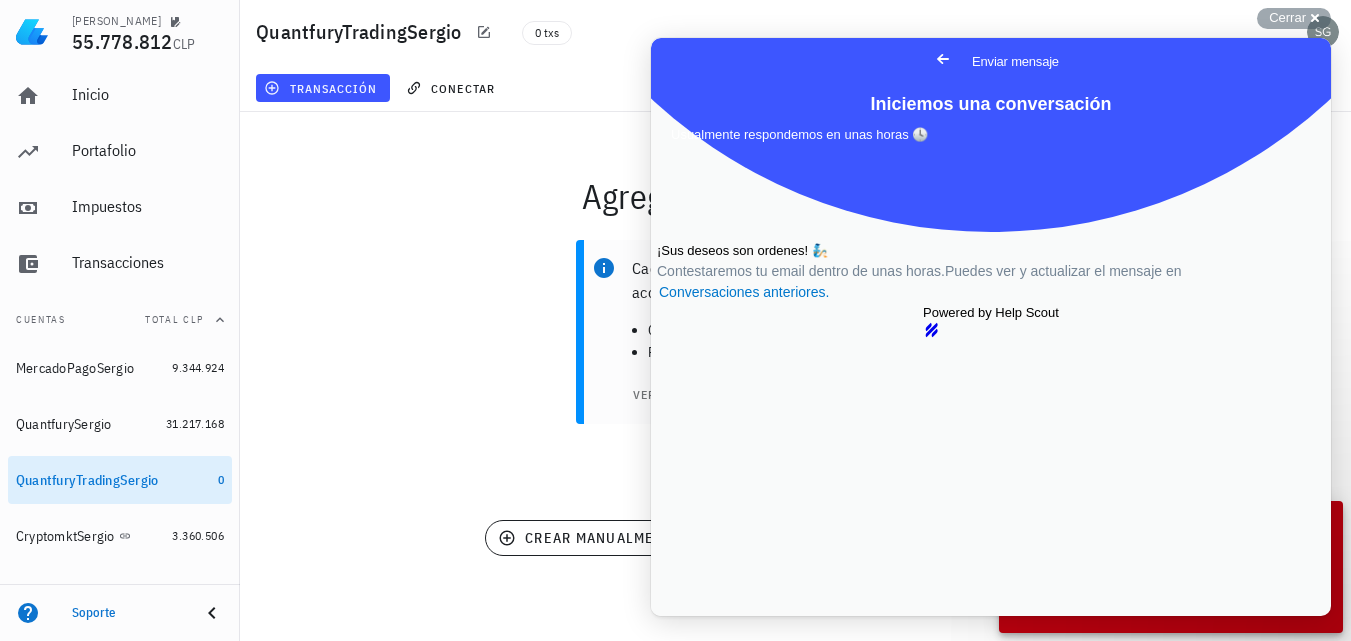 click on "Cada  transacción  esta asociada a una  cuenta  y son acciones como:
Compra de  1 BTC  en Binance.   Retiro de  1000 USD  desde Coinbase.
ver guía
ver video
Puedes agregar transacciones de 3 formas:" at bounding box center (795, 368) 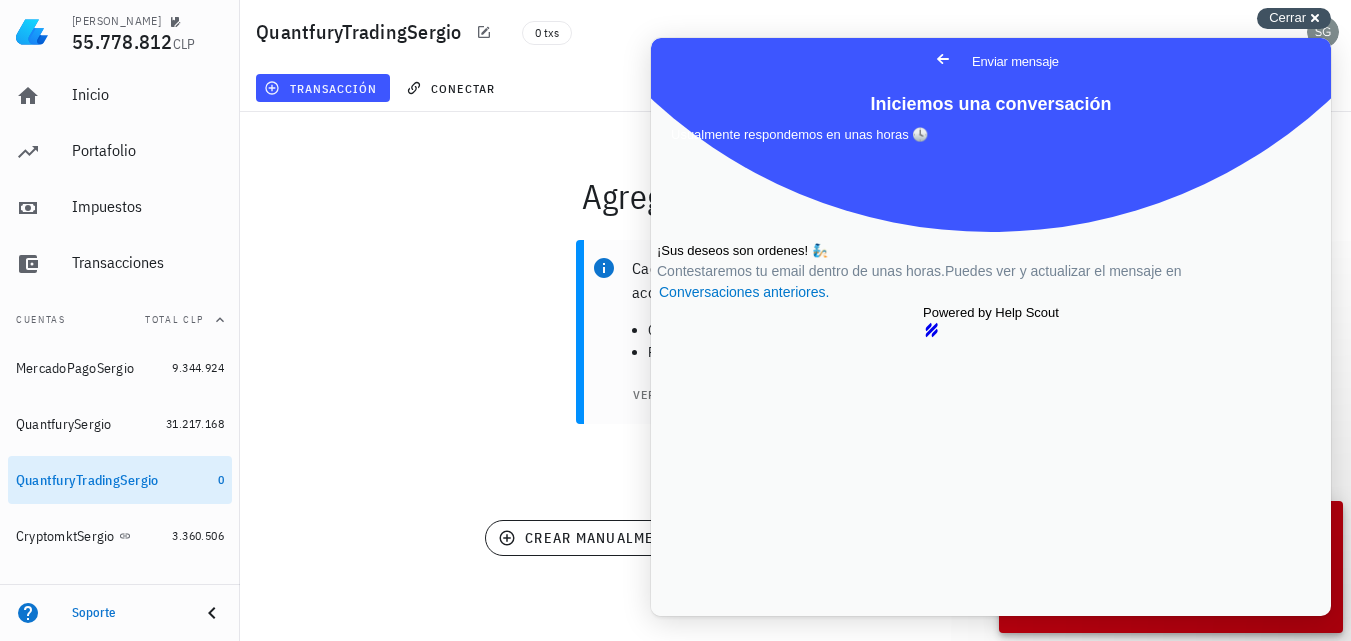 click on "Cerrar cross-small" at bounding box center (1294, 18) 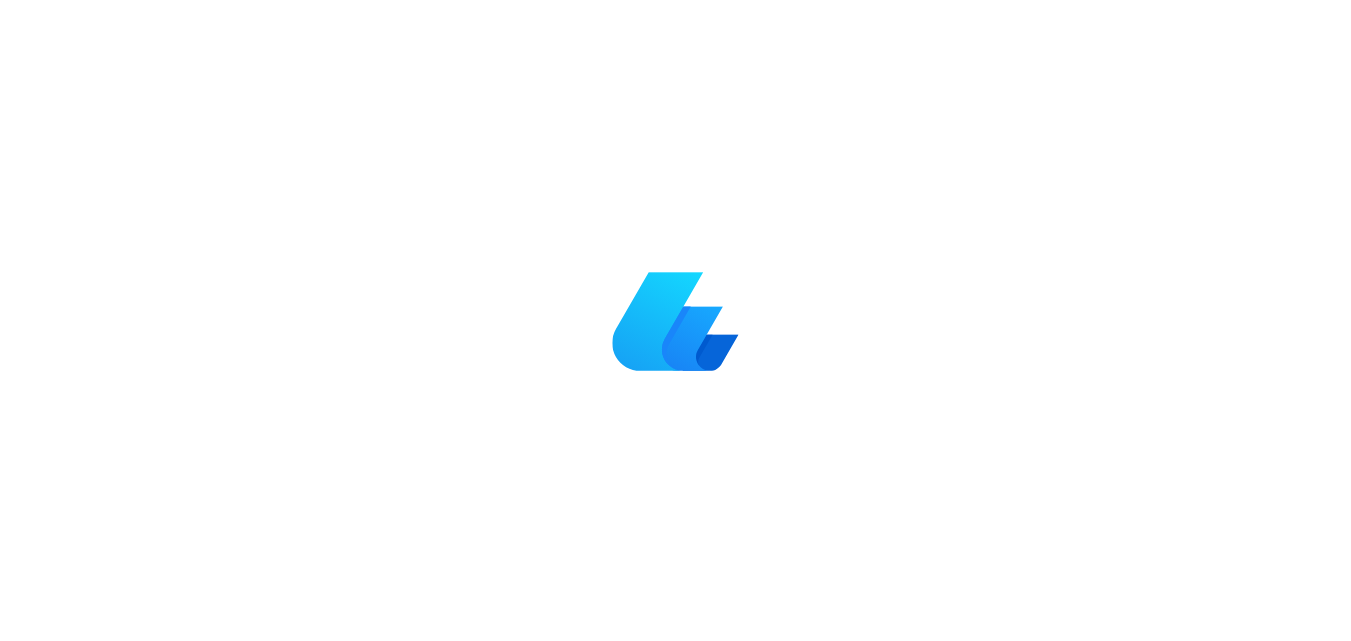 scroll, scrollTop: 0, scrollLeft: 0, axis: both 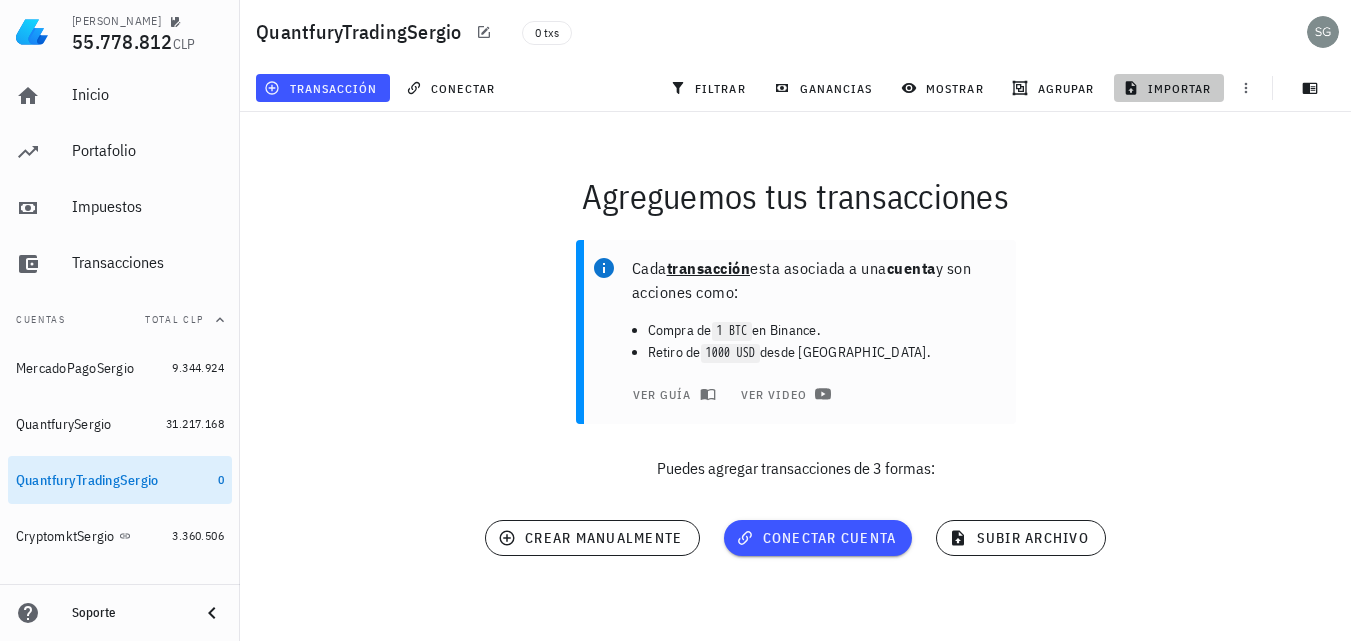 click on "importar" at bounding box center [1169, 88] 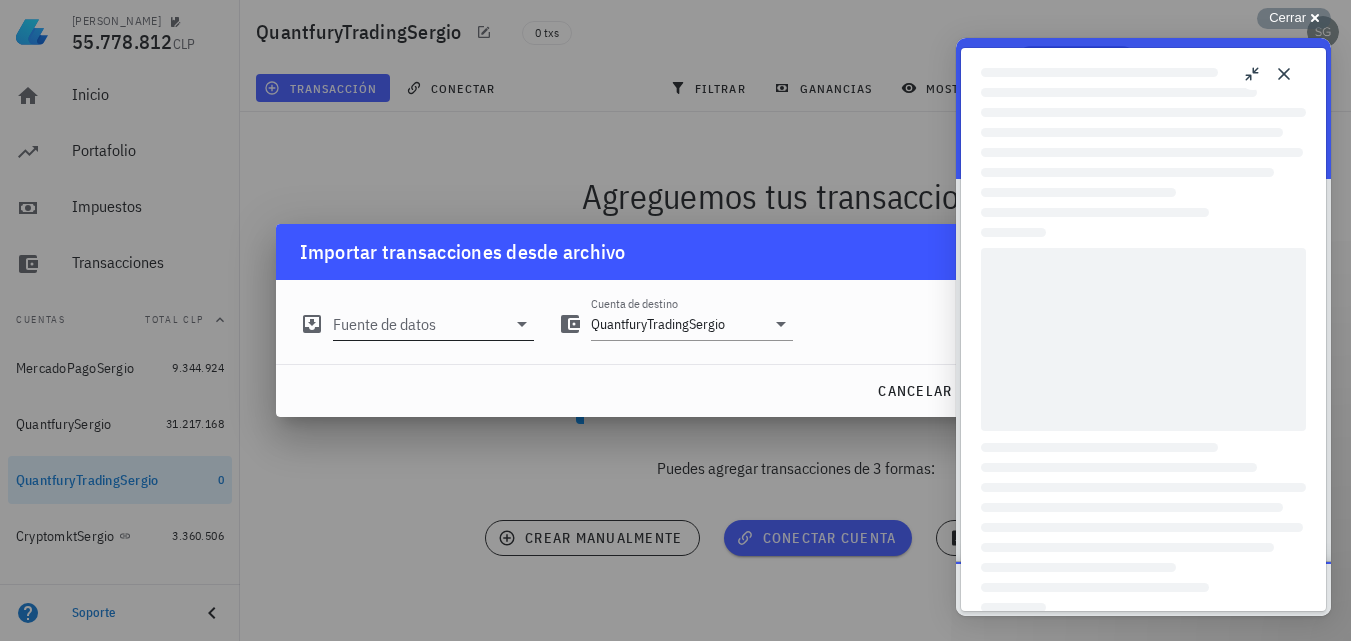 scroll, scrollTop: 0, scrollLeft: 0, axis: both 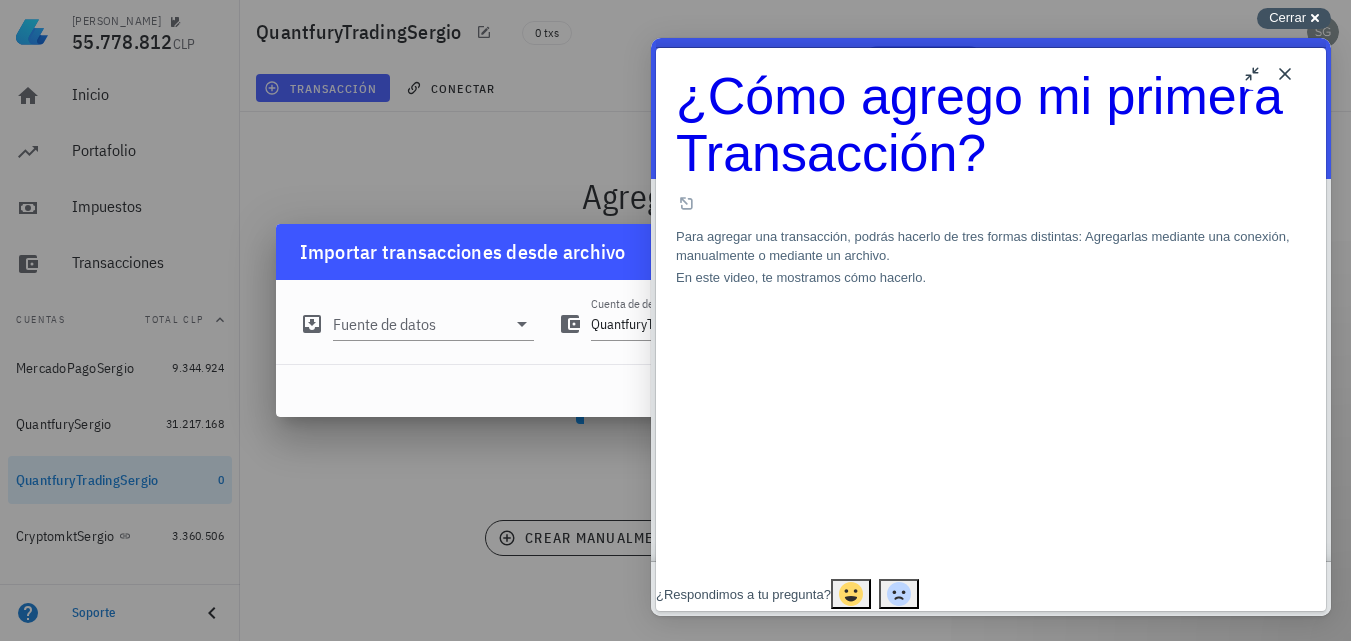 click on "Cerrar" at bounding box center [1287, 17] 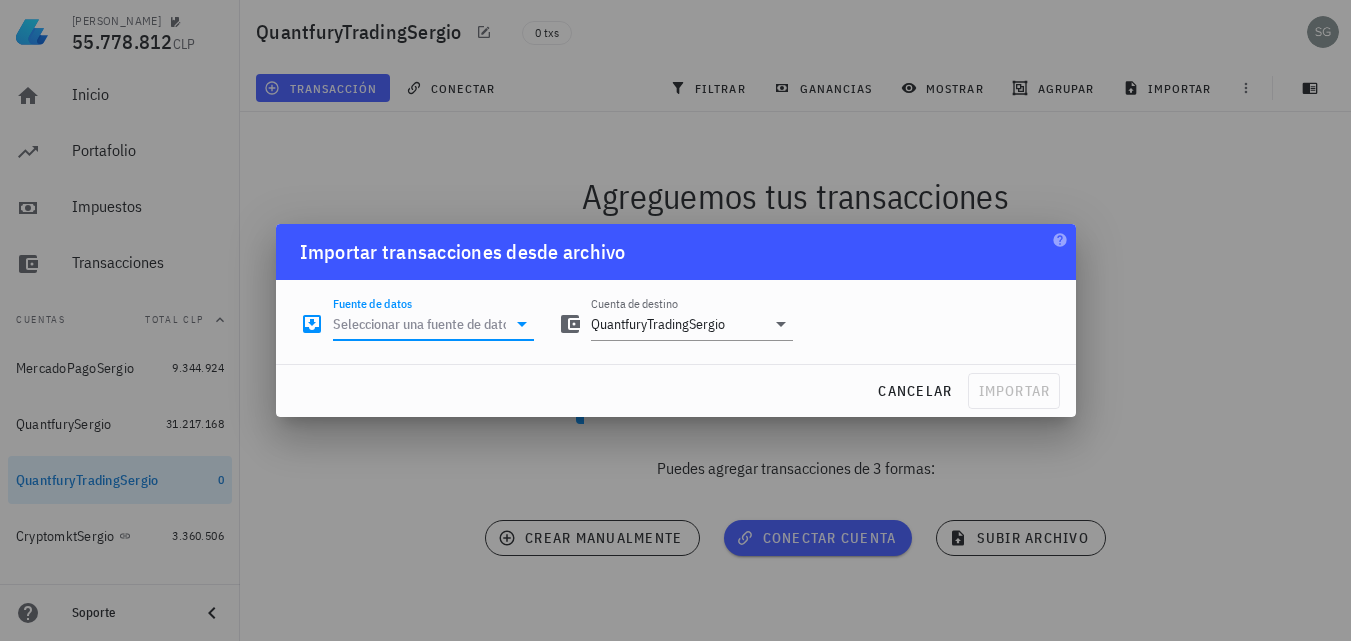 click on "Fuente de datos" at bounding box center [420, 324] 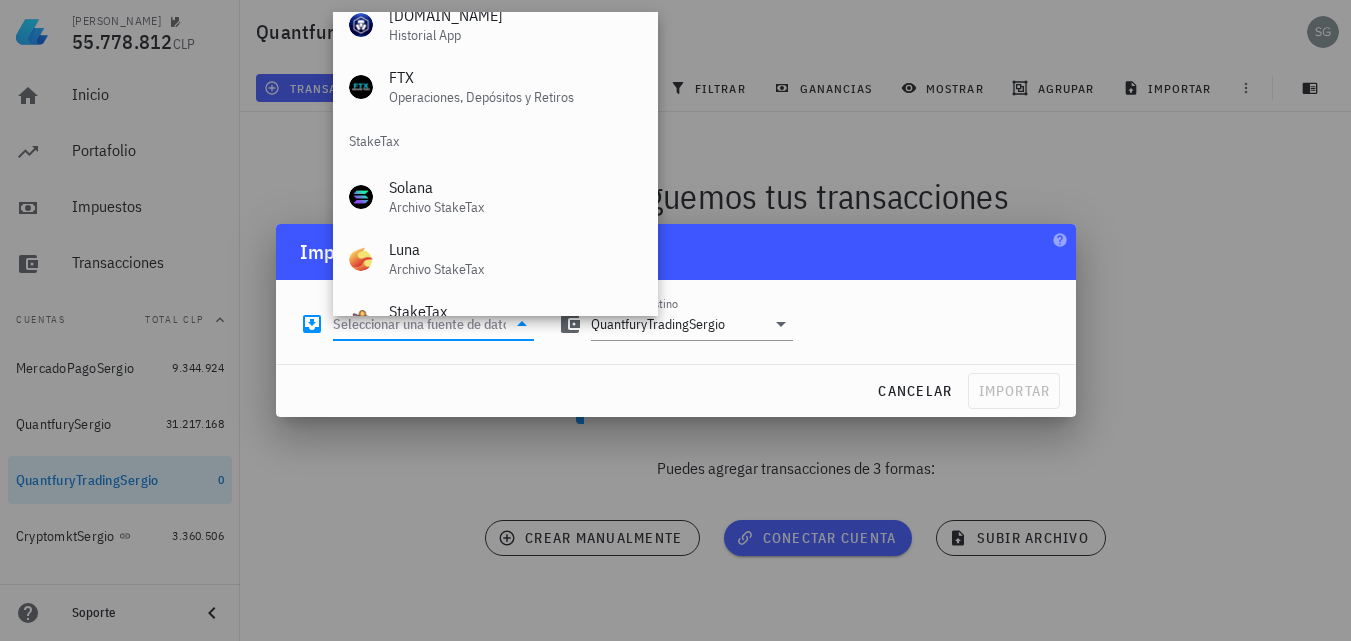 scroll, scrollTop: 834, scrollLeft: 0, axis: vertical 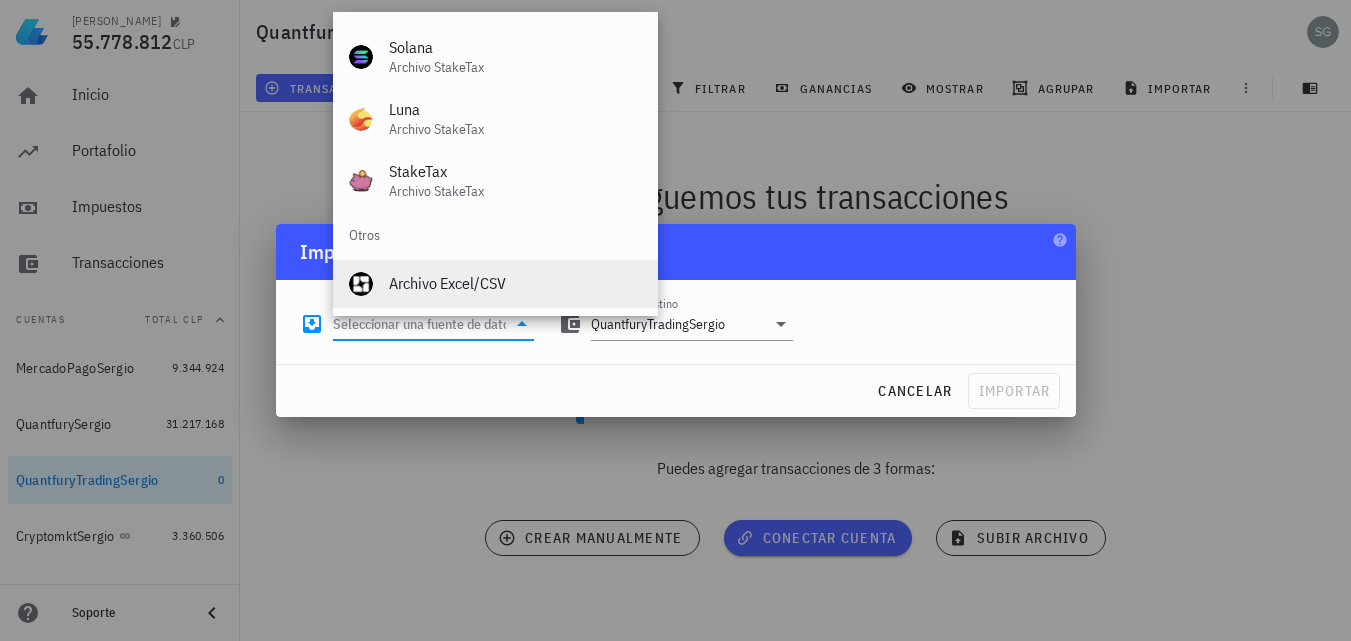 click on "Archivo Excel/CSV" at bounding box center [515, 283] 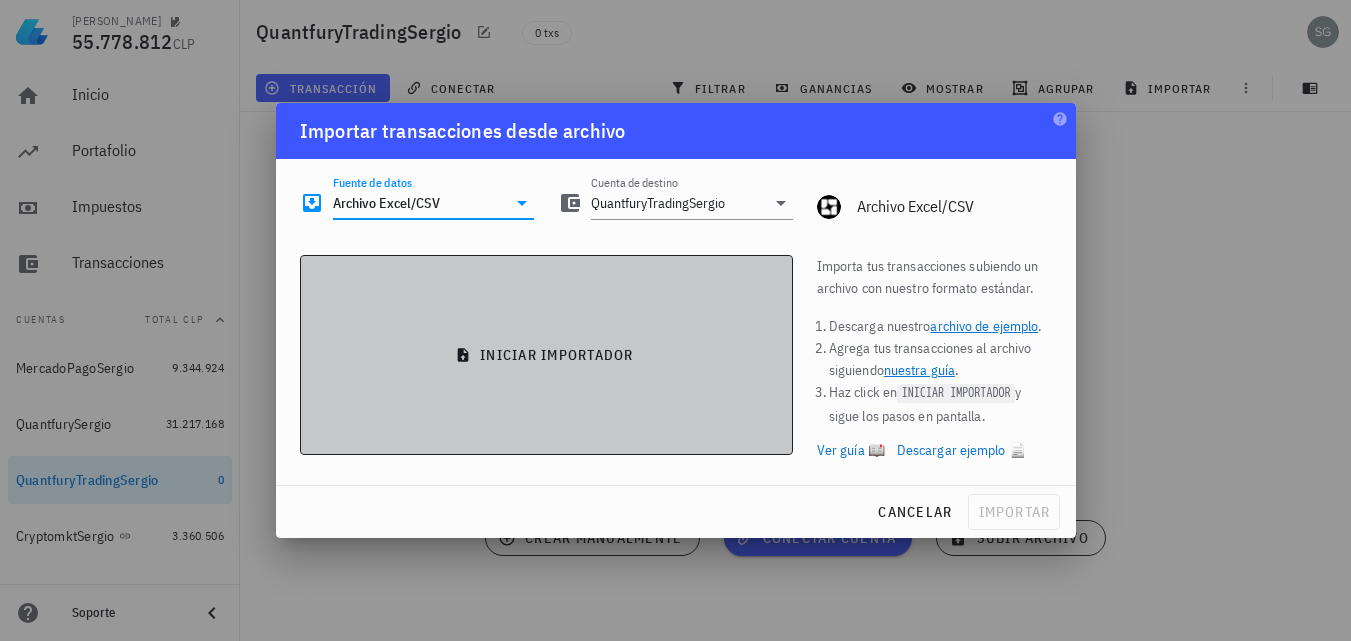 click on "iniciar importador" at bounding box center [546, 355] 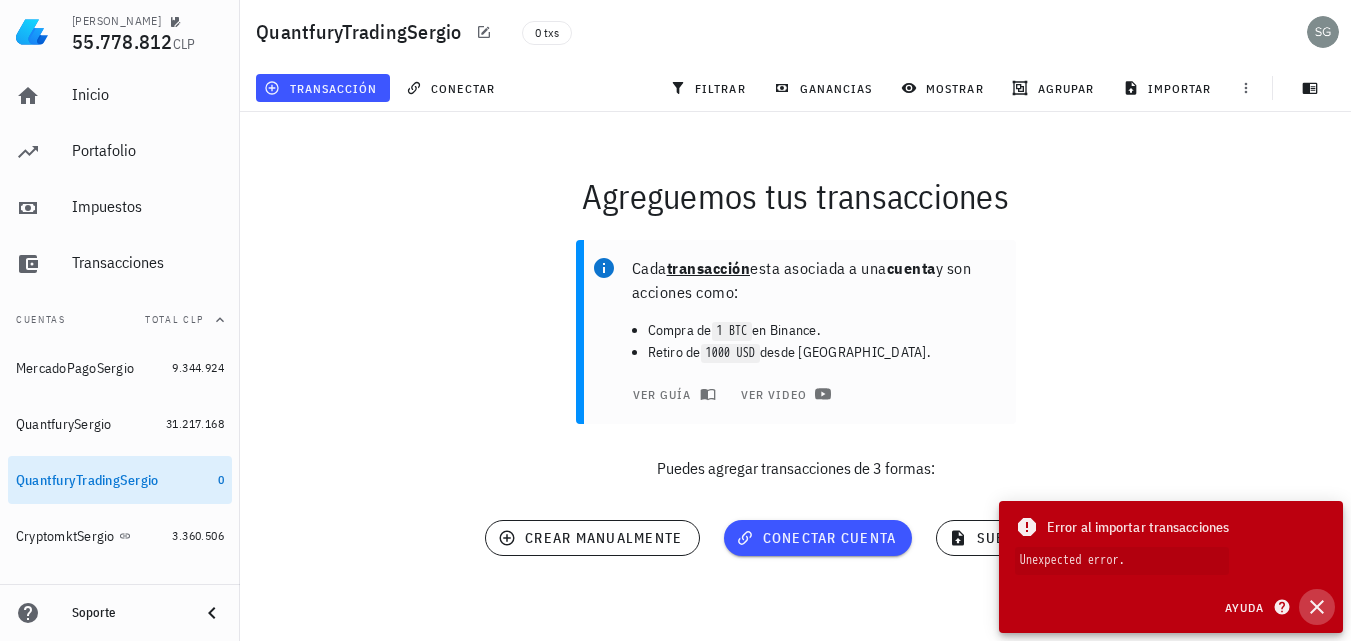 click 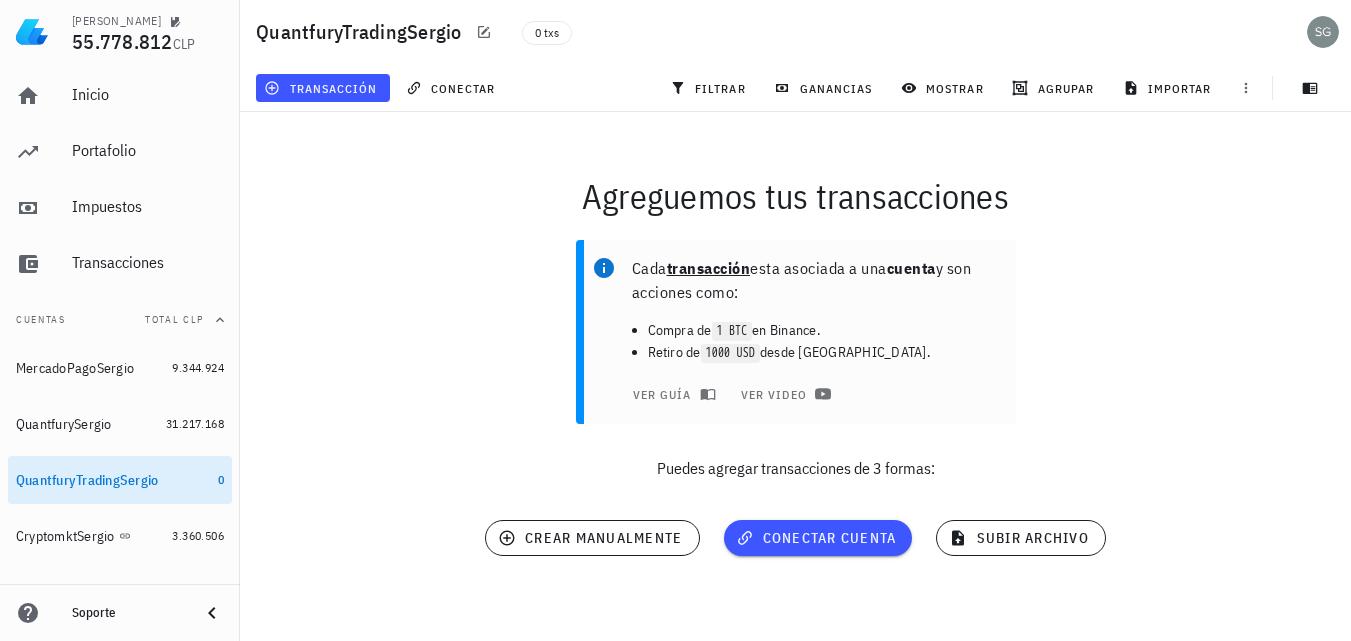 click on "Cada  transacción  esta asociada a una  cuenta  y son acciones como:
Compra de  1 BTC  en Binance.   Retiro de  1000 USD  desde Coinbase.
ver guía
ver video
Puedes agregar transacciones de 3 formas:" at bounding box center [795, 368] 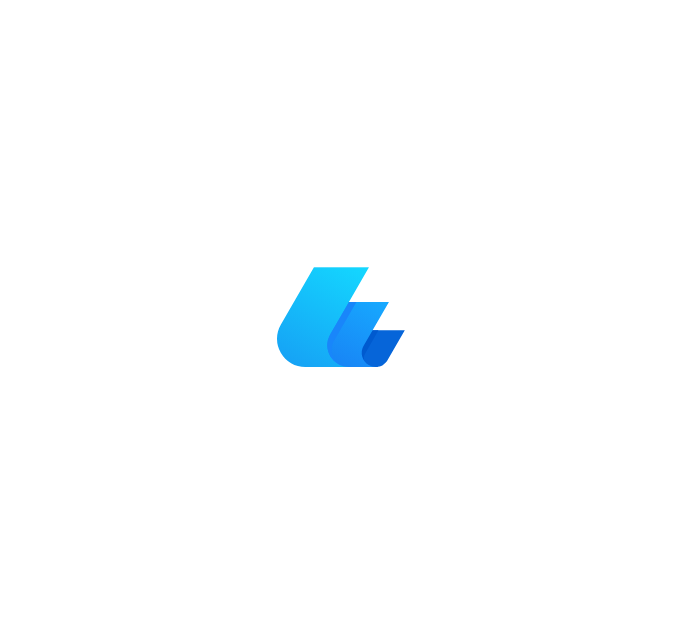 scroll, scrollTop: 0, scrollLeft: 0, axis: both 